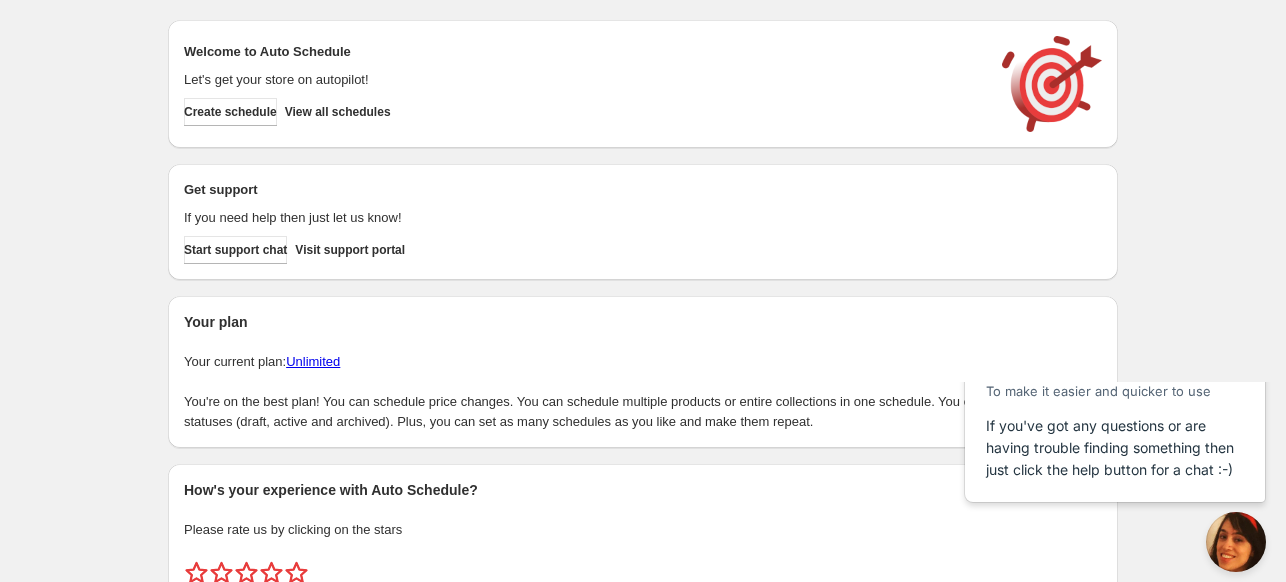 scroll, scrollTop: 0, scrollLeft: 0, axis: both 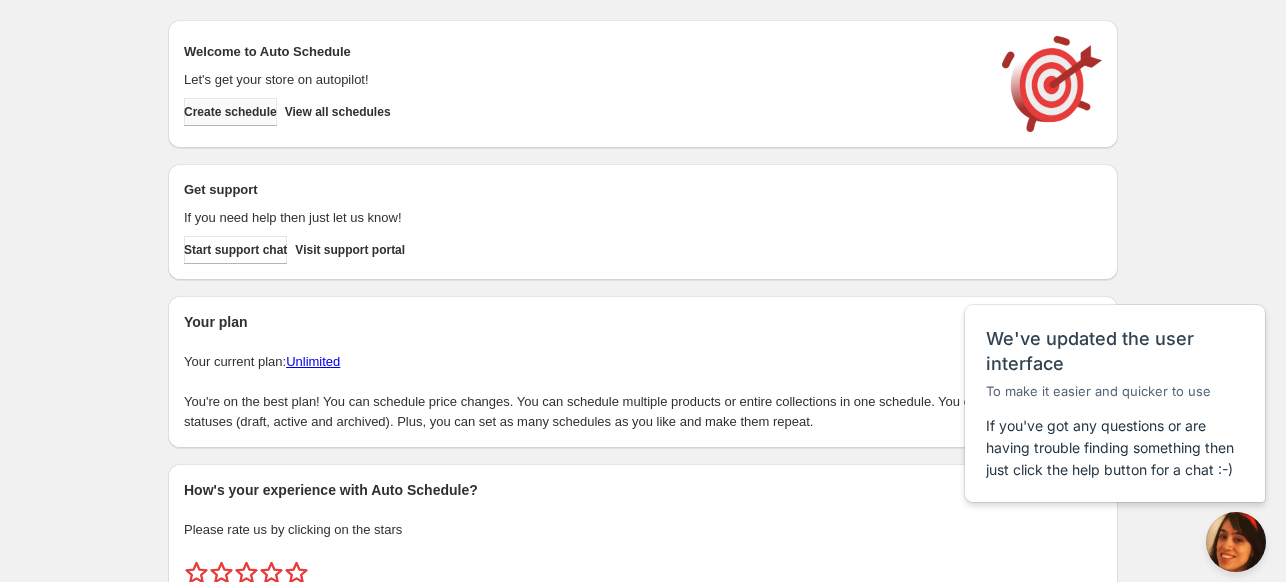 click on "Create schedule" at bounding box center [230, 112] 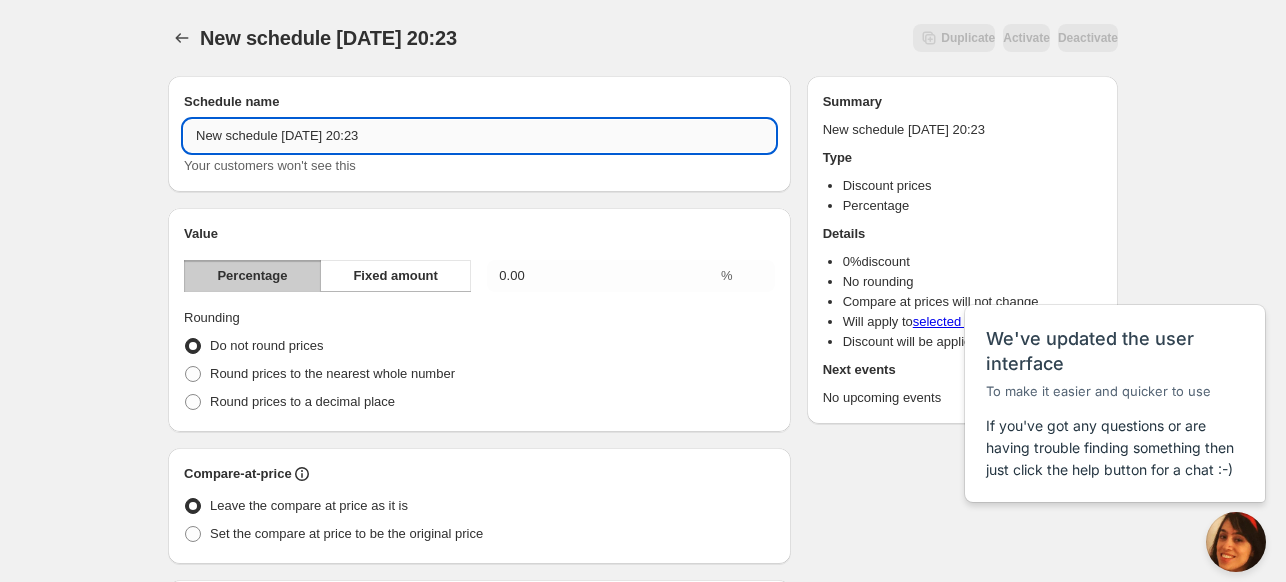 click on "New schedule [DATE] 20:23" at bounding box center (479, 136) 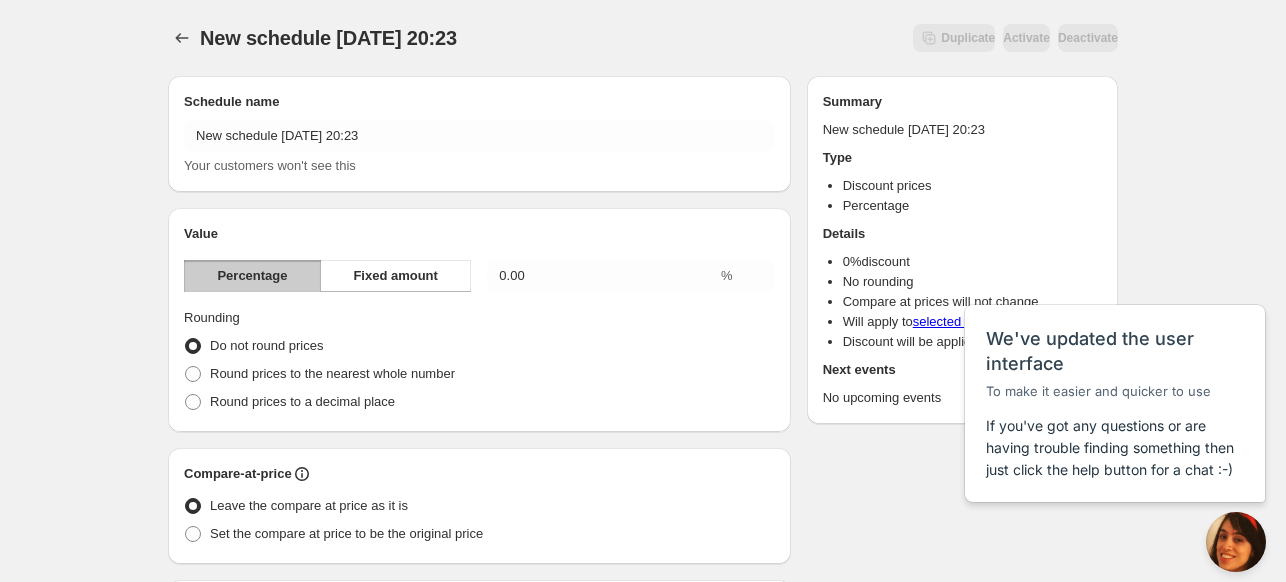 click on "Schedule name New schedule [DATE] 20:23 Your customers won't see this Value Percentage Fixed amount 0.00 % Rounding Do not round prices Round prices to the nearest whole number Round prices to a decimal place Compare-at-price Leave the compare at price as it is Set the compare at price to be the original price Product selection Entity type Specific products Specific collections Specific tags Specific vendors Browse Active dates Active Date Type Start immediately Schedule will run shortly after you save the schedule Set start date Schedule will run at a date you set in the future Set end date Repeating Repeating Ok Cancel Every 1 Date range Days Weeks Months Years Days Ends Never On specific date After a number of occurances Tags Add/remove tags to products for the duration of the schedule Countdown timer Show a countdown timer on the product page Open theme editor" at bounding box center (479, 735) 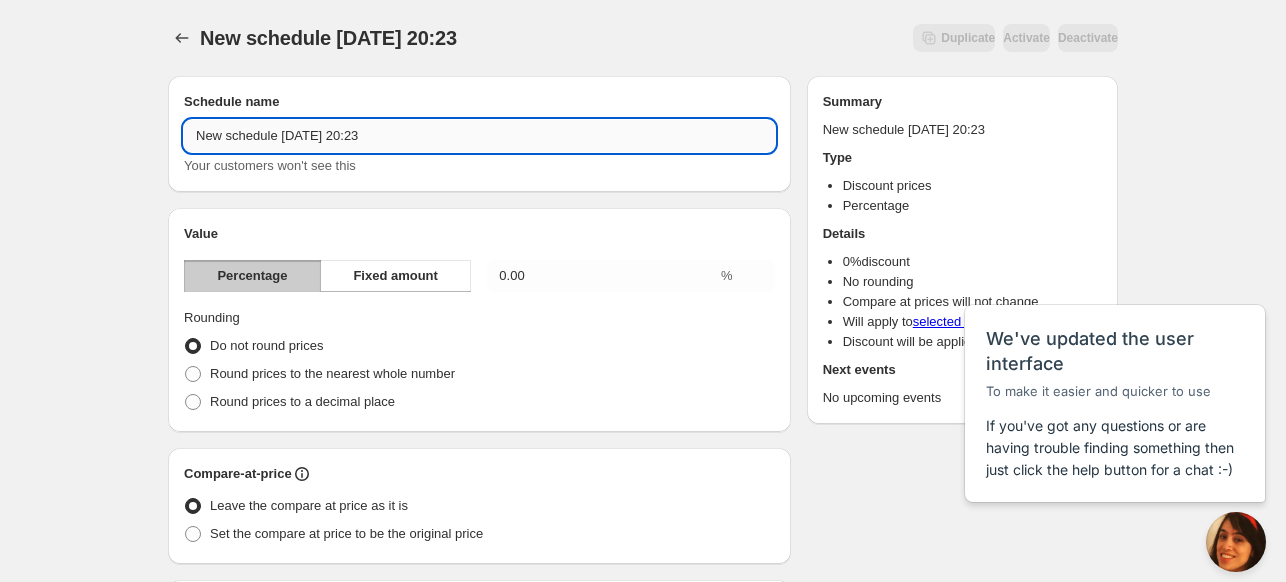 click on "New schedule [DATE] 20:23" at bounding box center [479, 136] 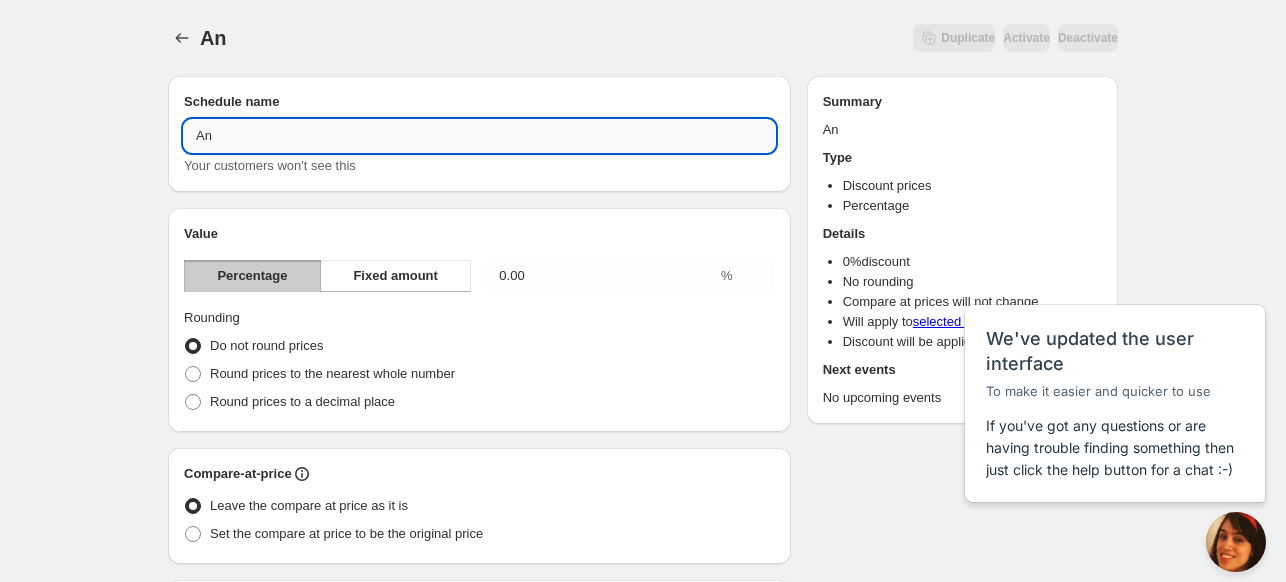 type on "A" 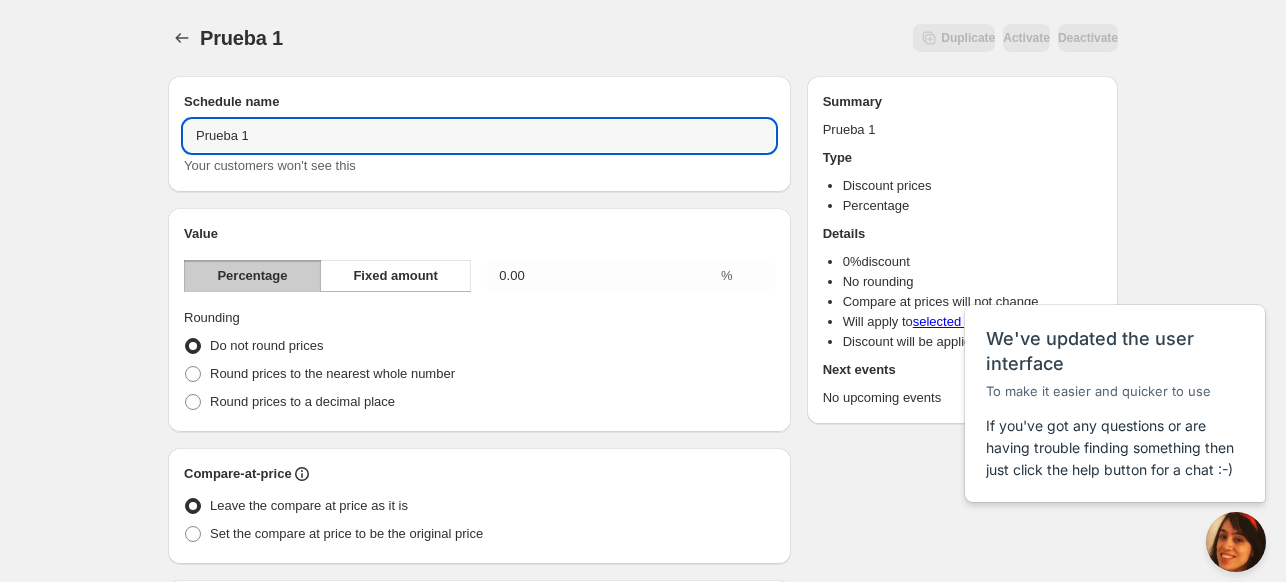 type on "Prueba 1" 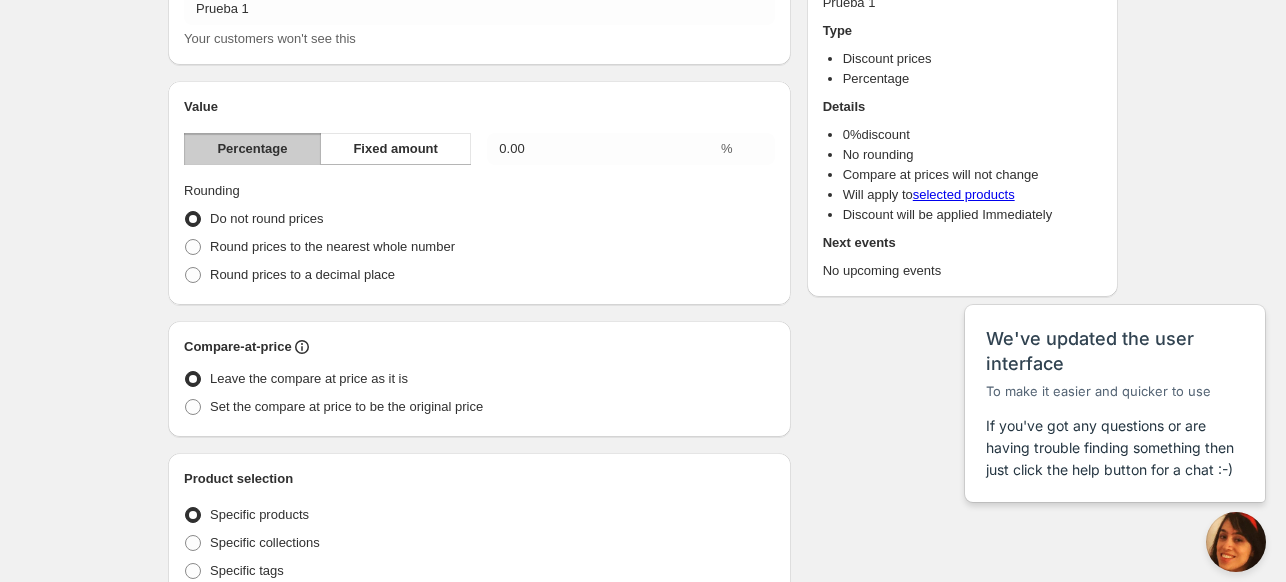 scroll, scrollTop: 128, scrollLeft: 0, axis: vertical 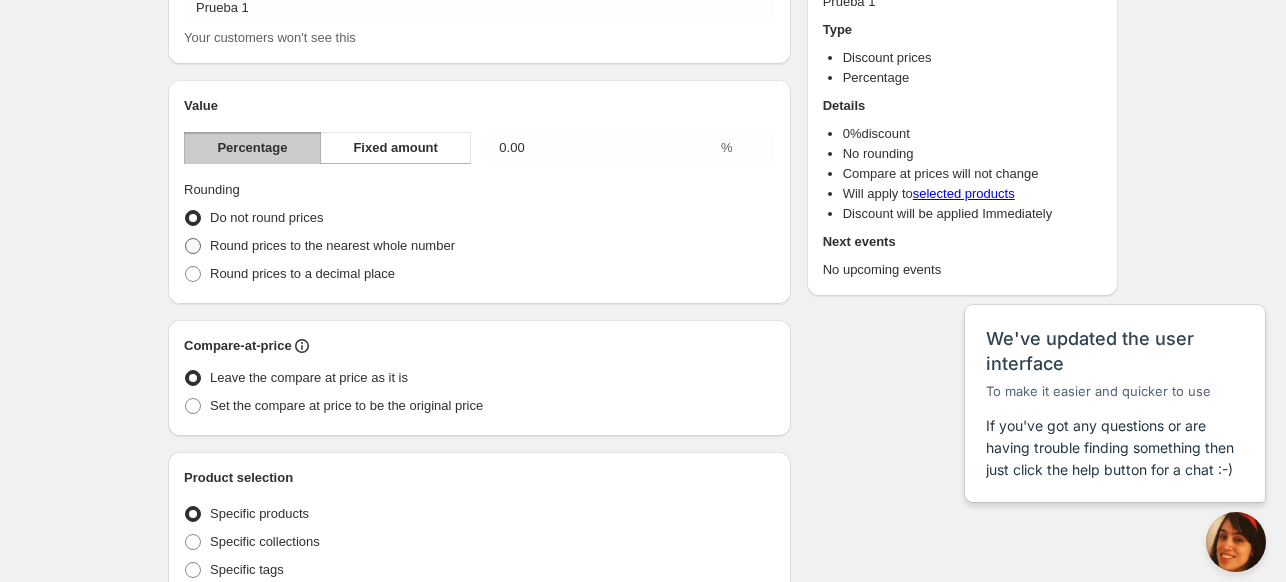 click at bounding box center [193, 246] 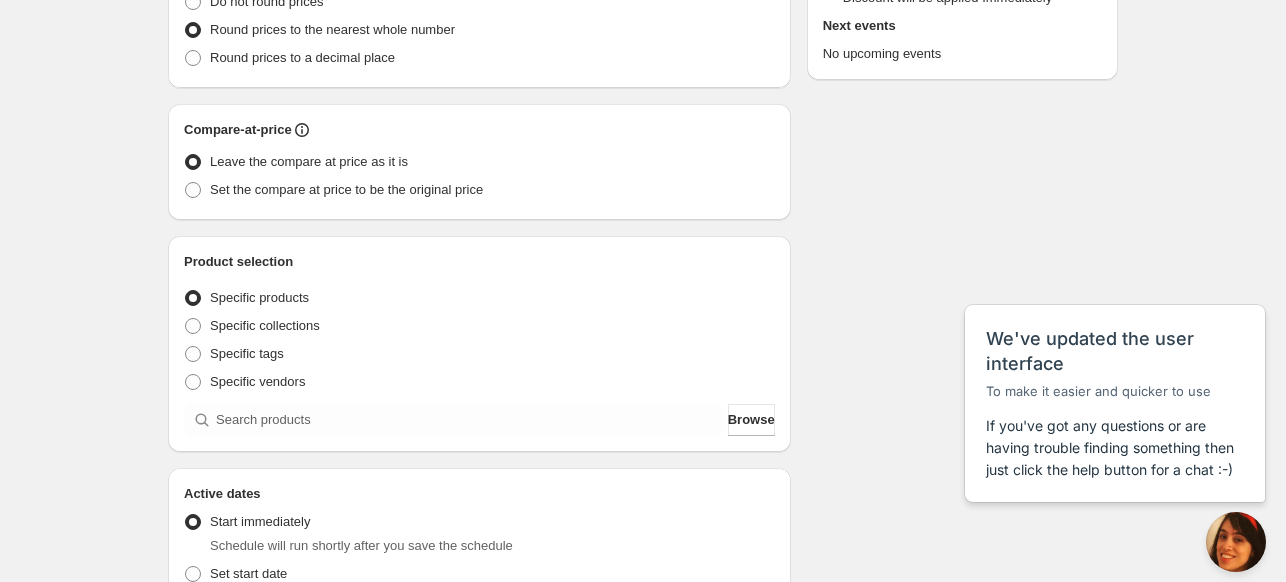 scroll, scrollTop: 344, scrollLeft: 0, axis: vertical 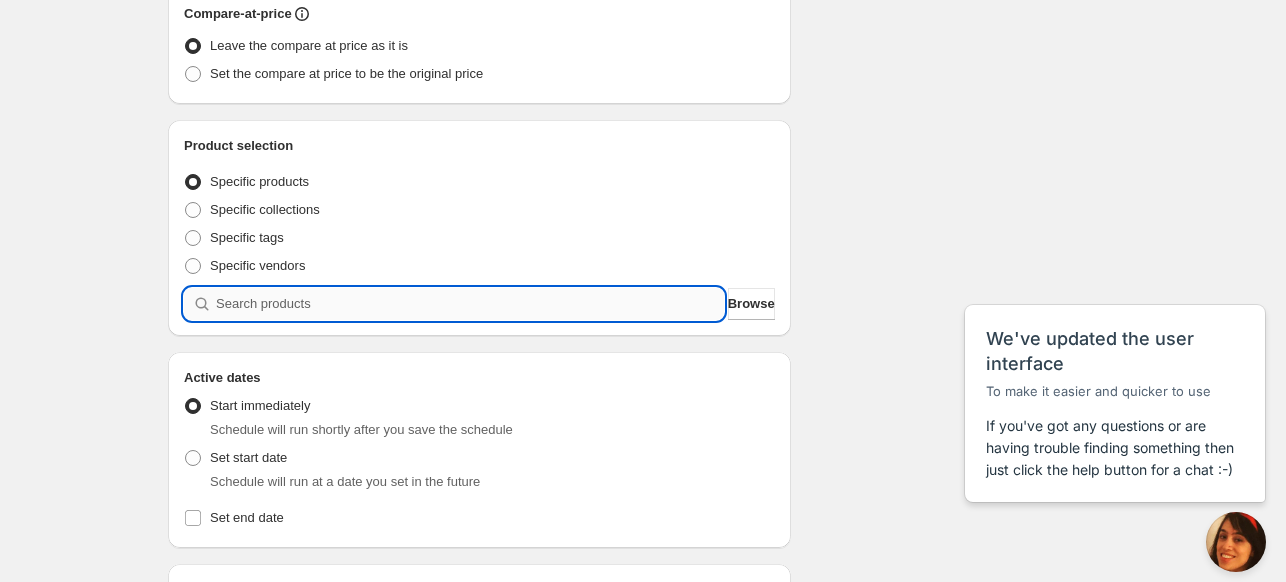 click at bounding box center (470, 304) 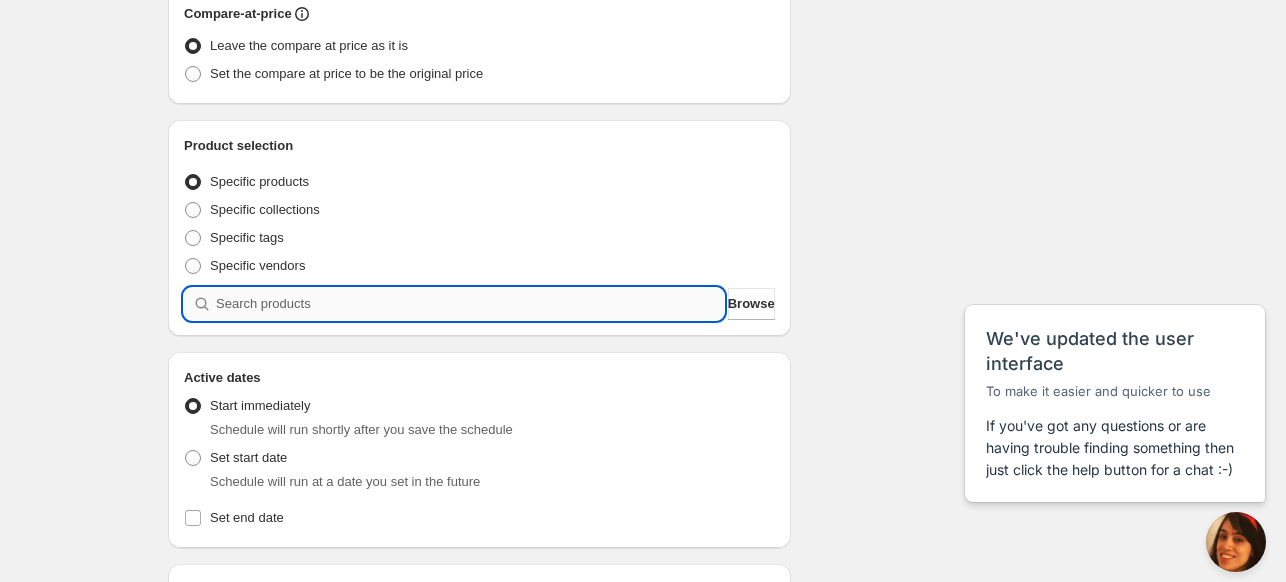 type on "b" 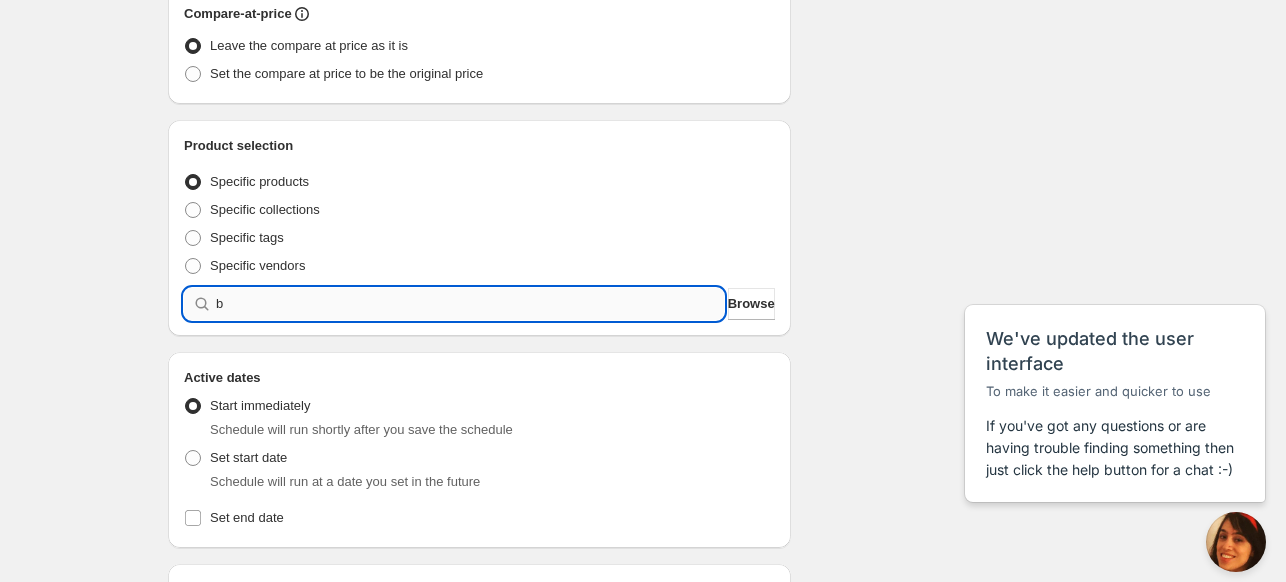 type 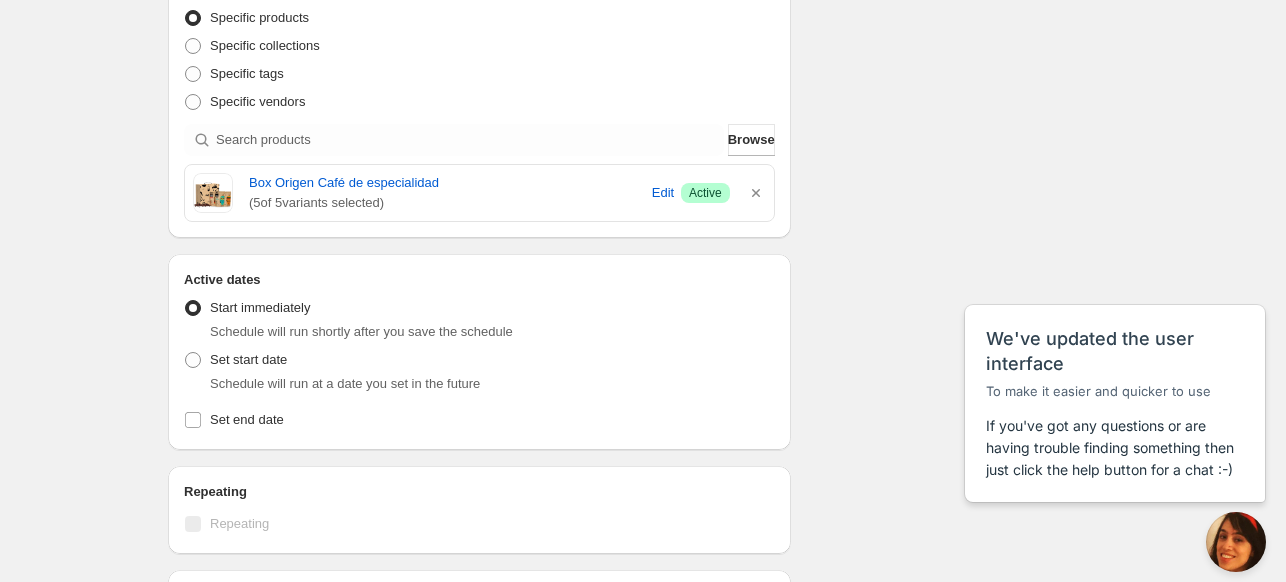 scroll, scrollTop: 687, scrollLeft: 0, axis: vertical 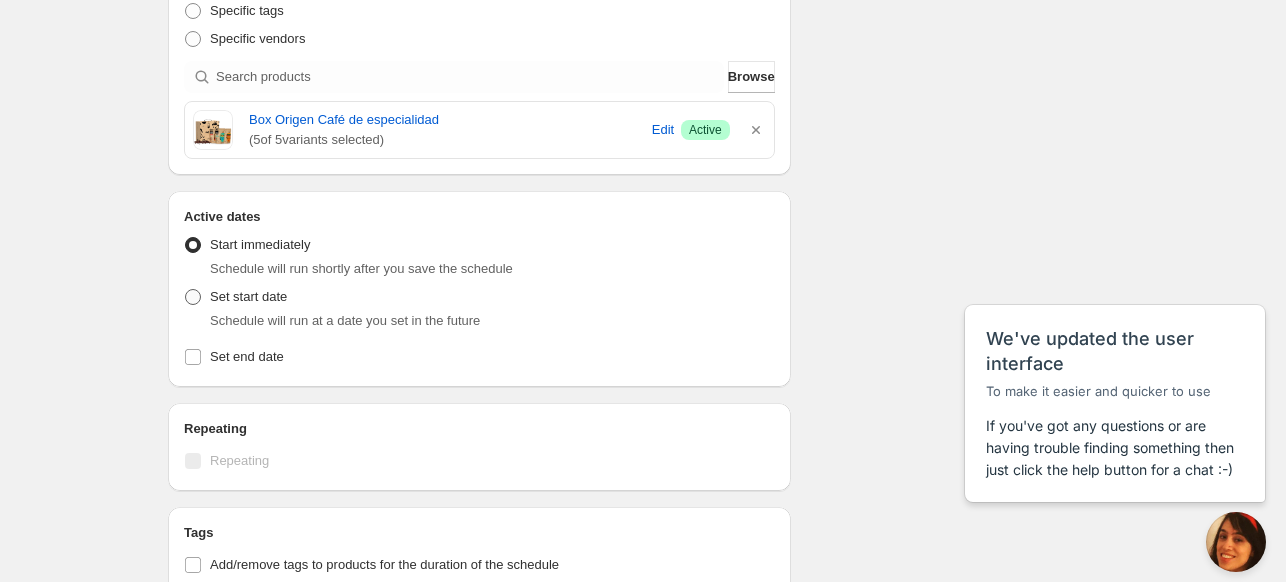 click at bounding box center (193, 297) 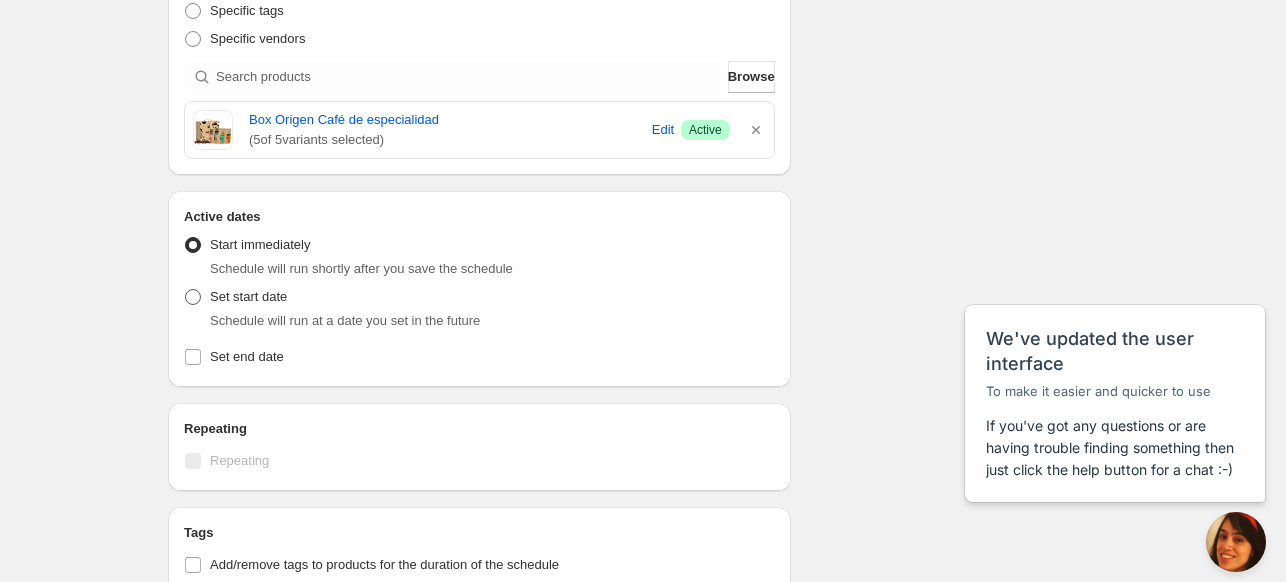 radio on "true" 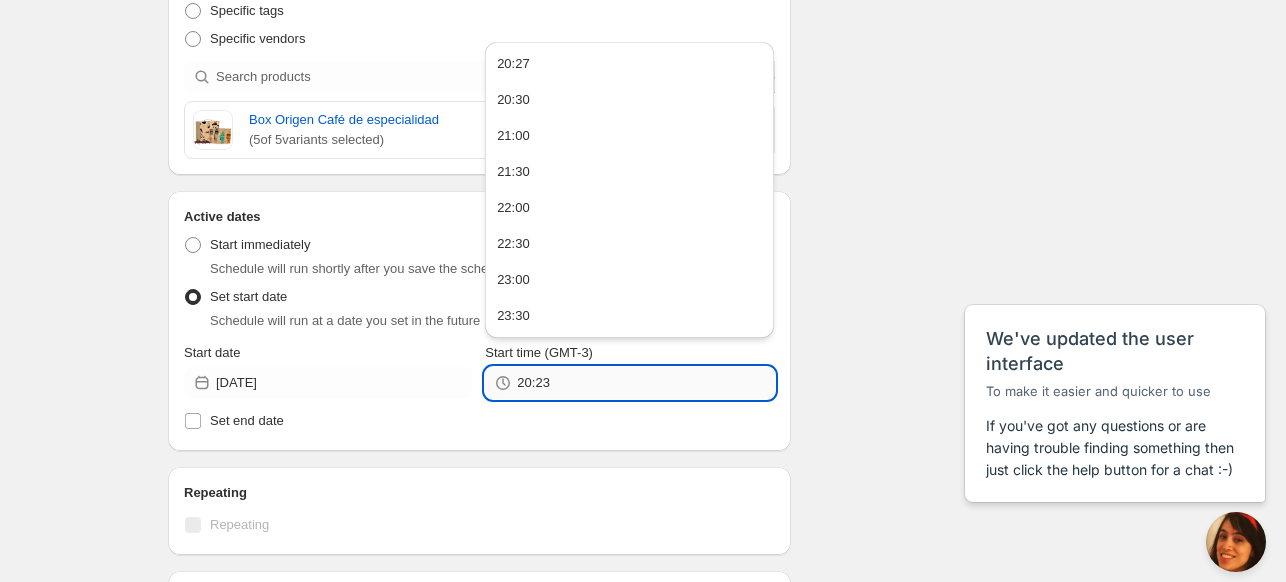 click on "20:23" at bounding box center [645, 383] 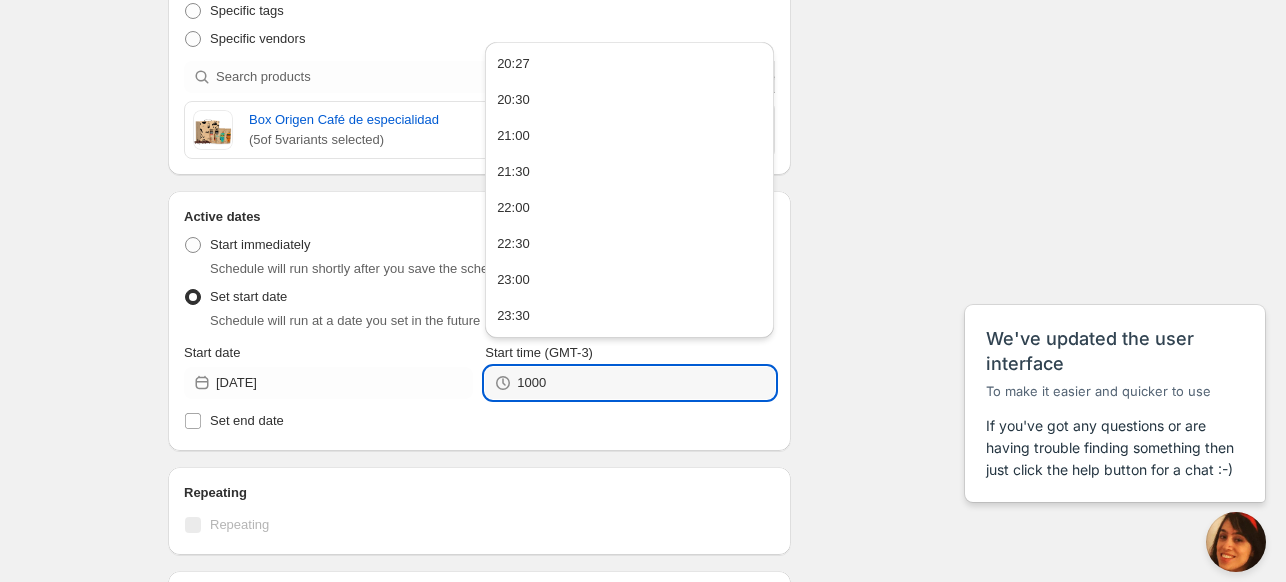 type on "10:00" 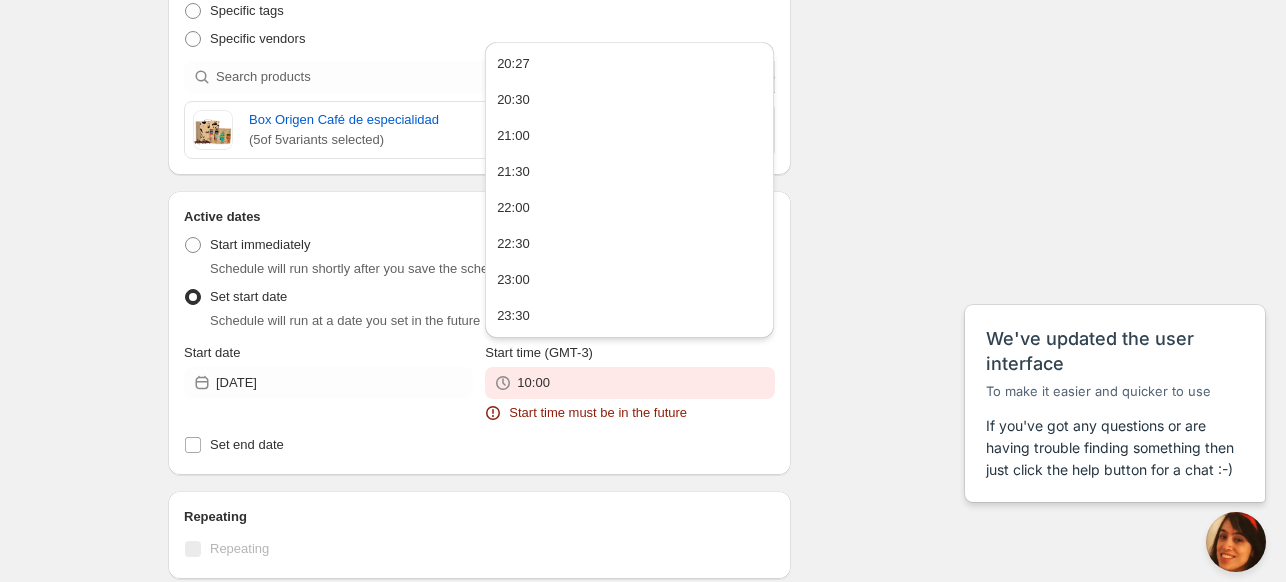 click on "Active dates Active Date Type Start immediately Schedule will run shortly after you save the schedule Set start date Schedule will run at a date you set in the future Start date [DATE] Start time (GMT-3) 10:00 Start time must be in the future Set end date" at bounding box center (479, 333) 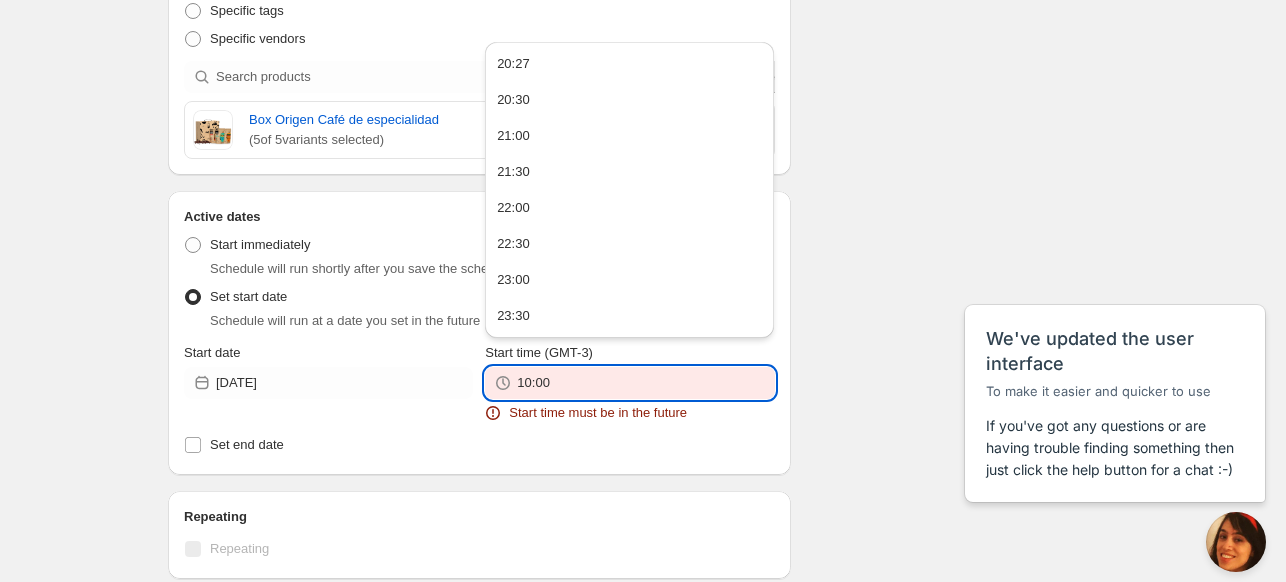 click on "10:00" at bounding box center [645, 383] 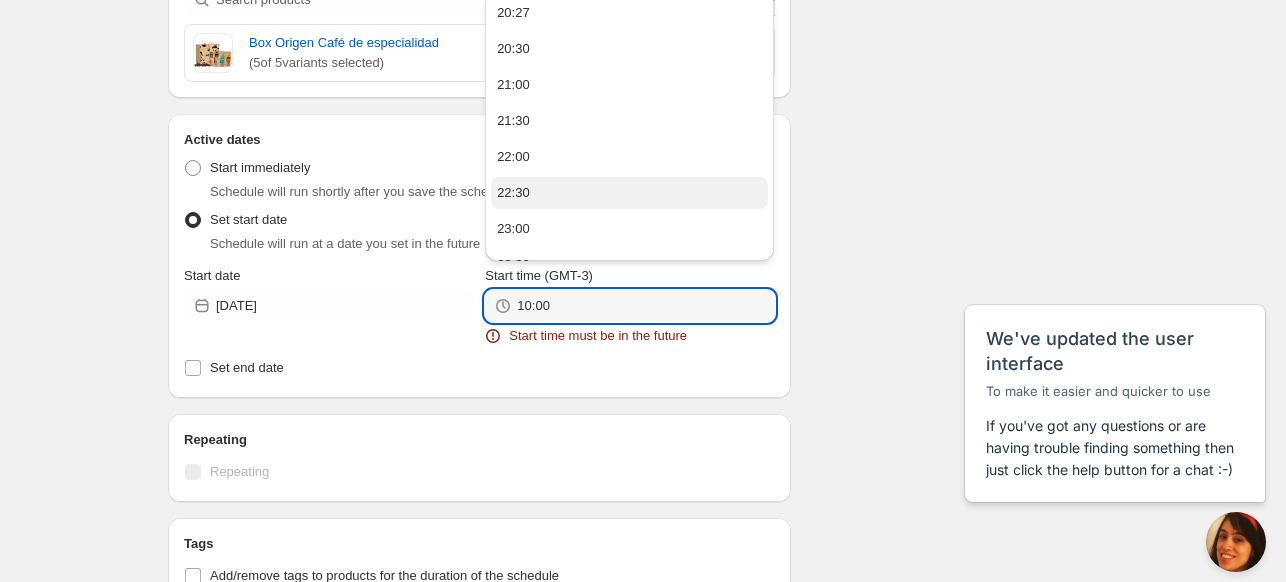 scroll, scrollTop: 752, scrollLeft: 0, axis: vertical 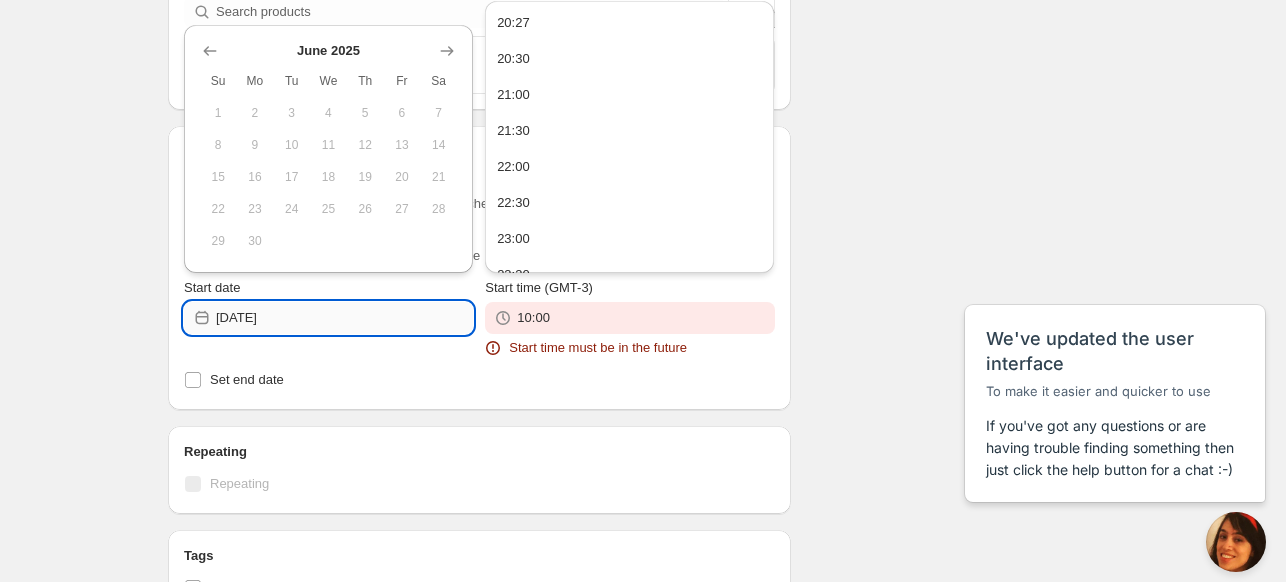 click on "[DATE]" at bounding box center [344, 318] 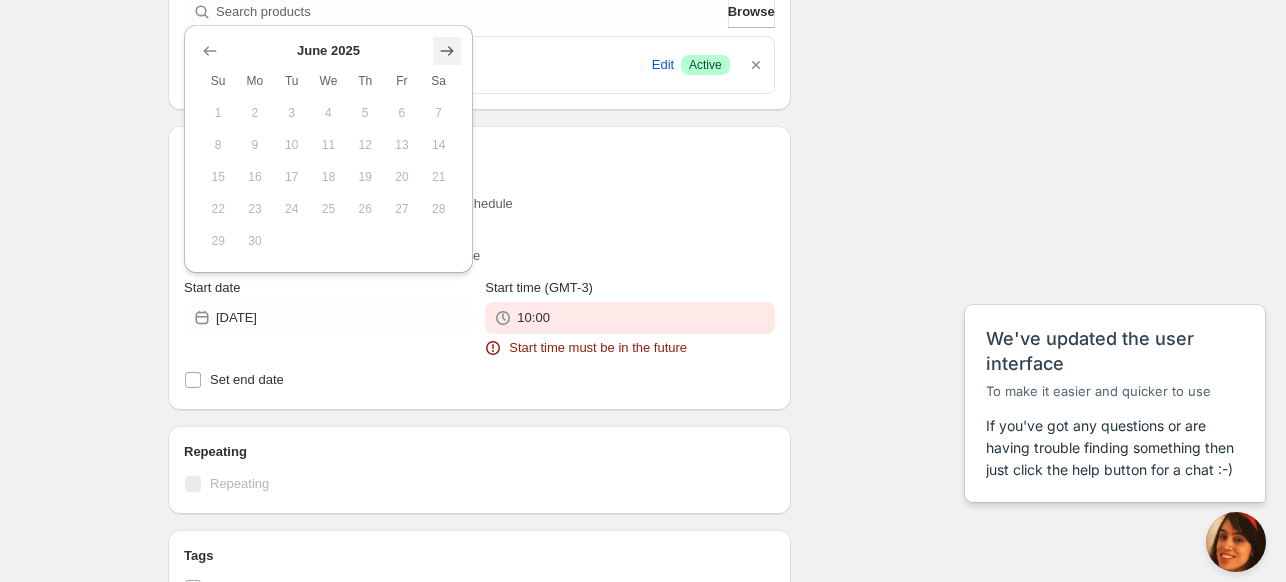 click 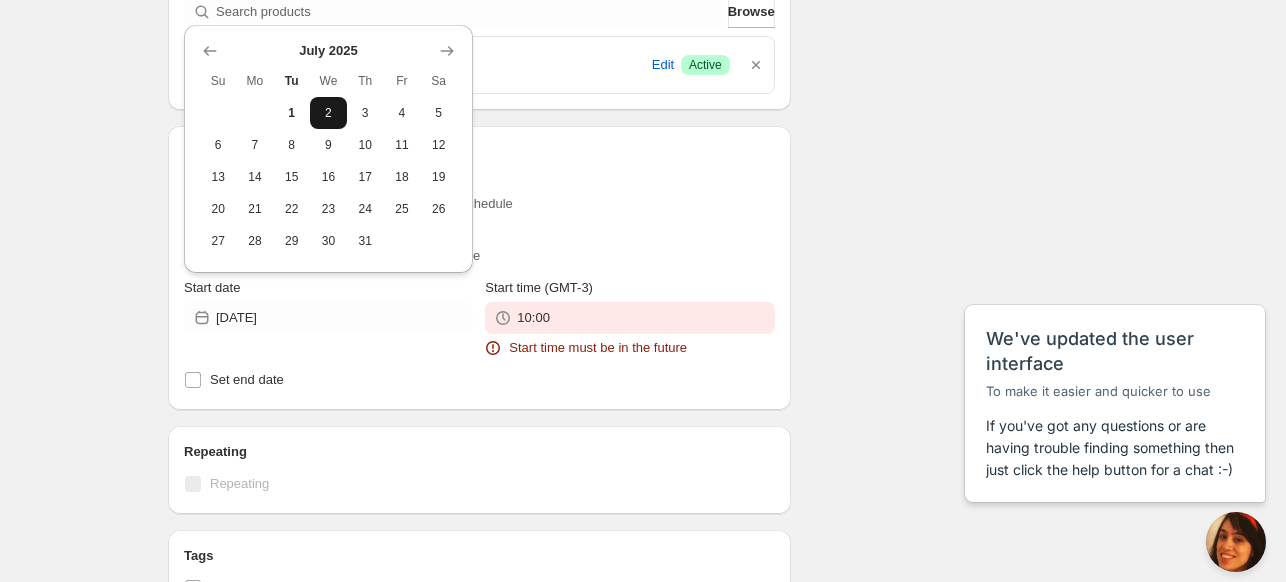 click on "2" at bounding box center (328, 113) 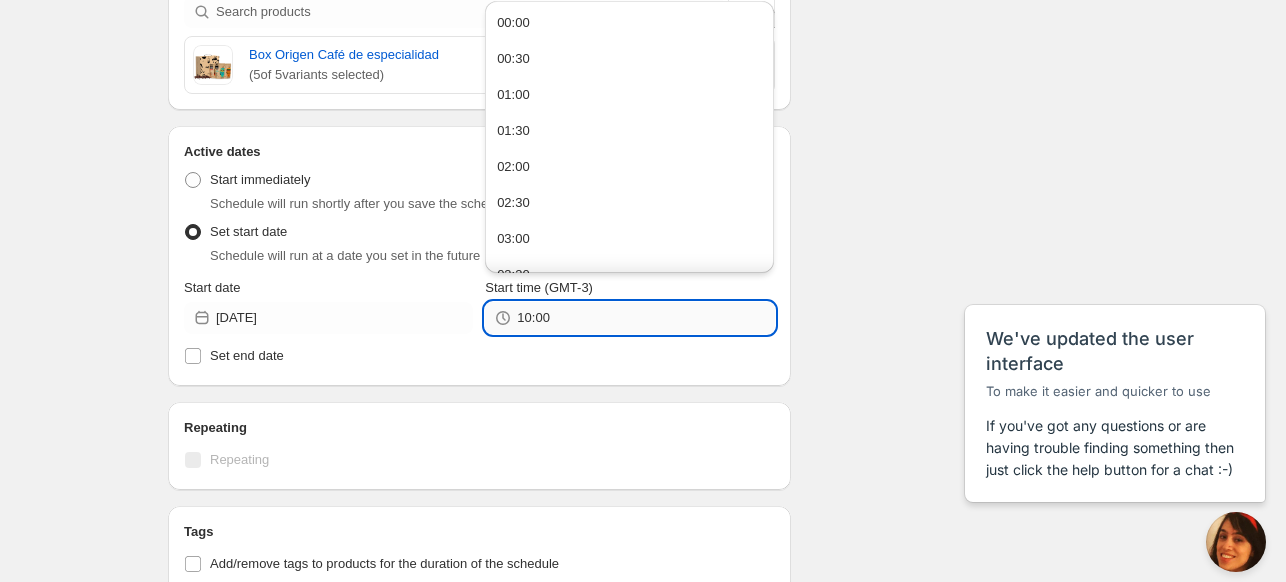 click on "10:00" at bounding box center (645, 318) 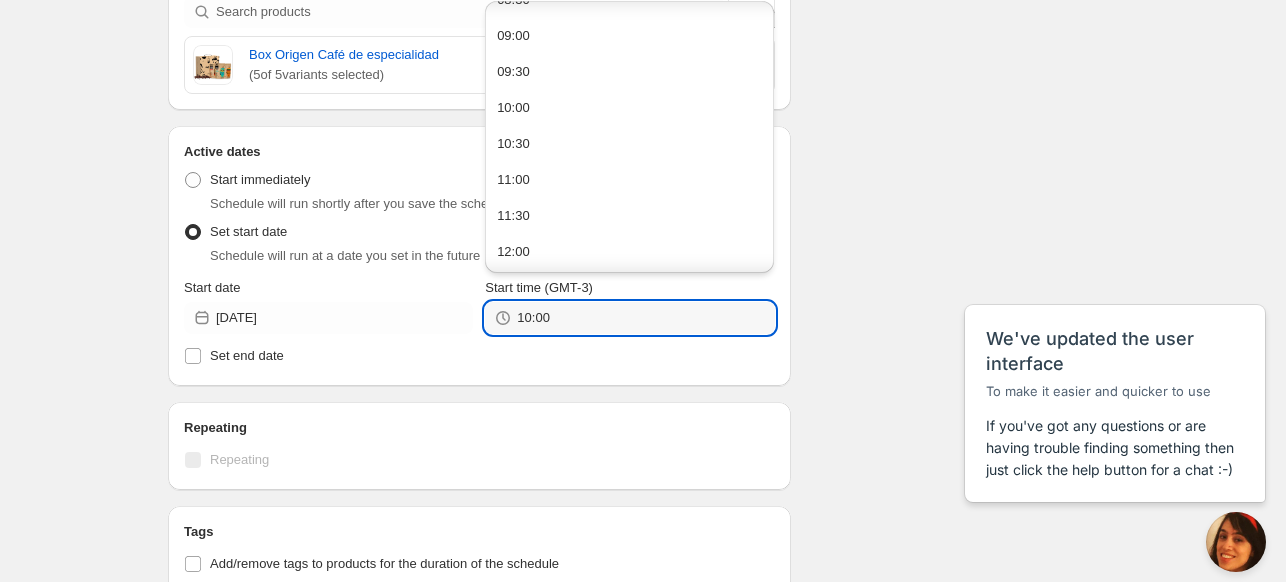 scroll, scrollTop: 639, scrollLeft: 0, axis: vertical 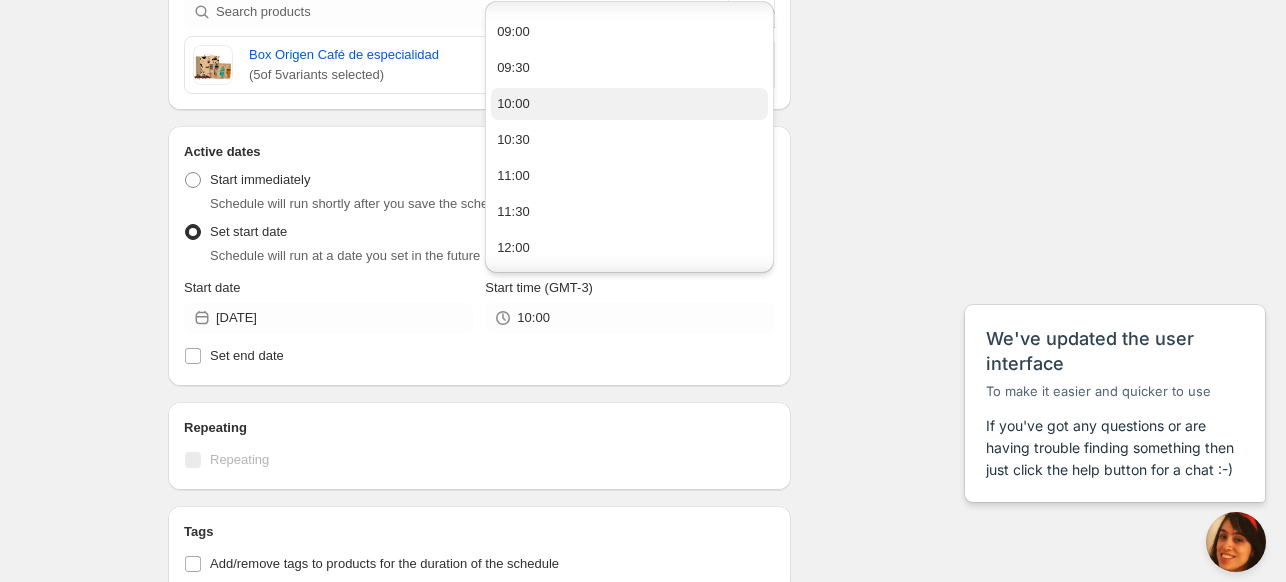 click on "10:00" at bounding box center (629, 104) 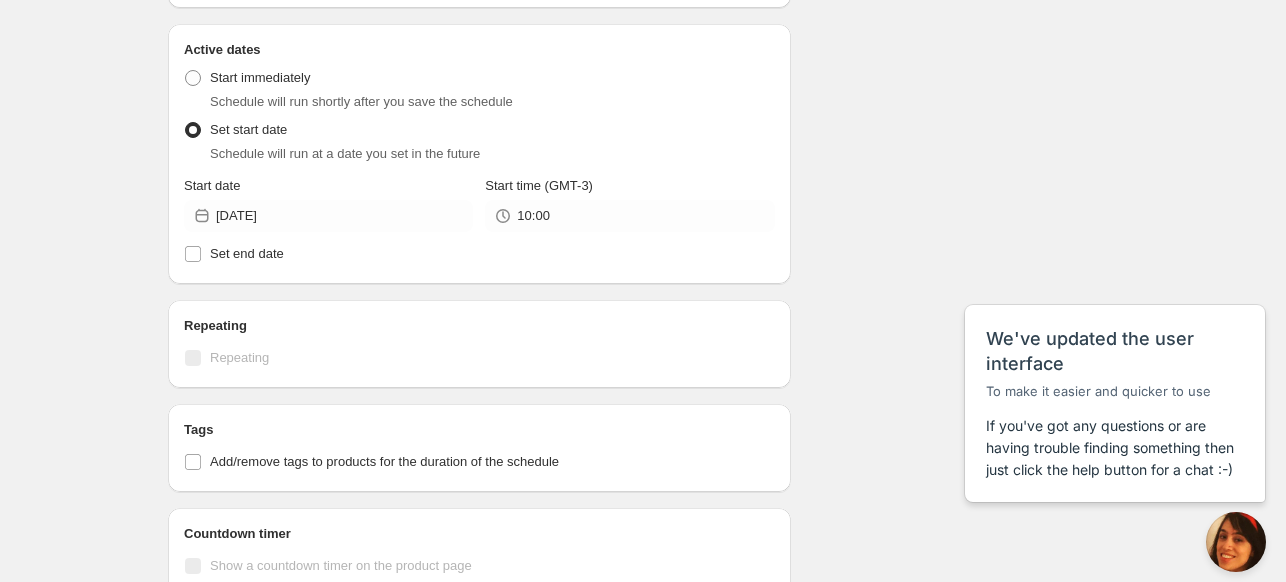 scroll, scrollTop: 855, scrollLeft: 0, axis: vertical 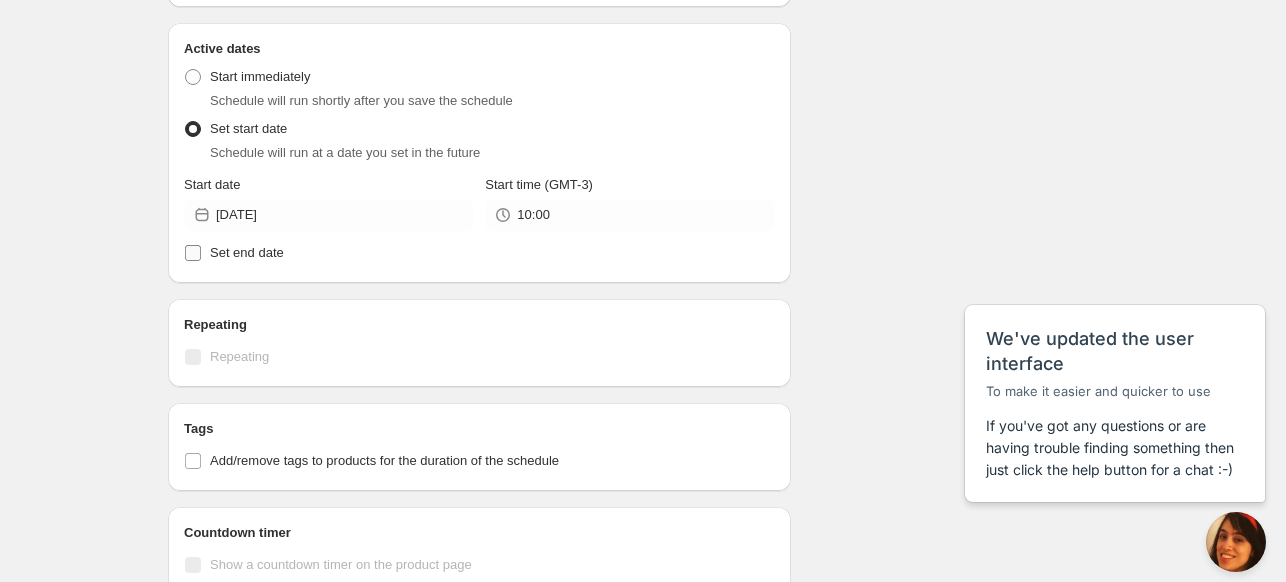 click at bounding box center [193, 253] 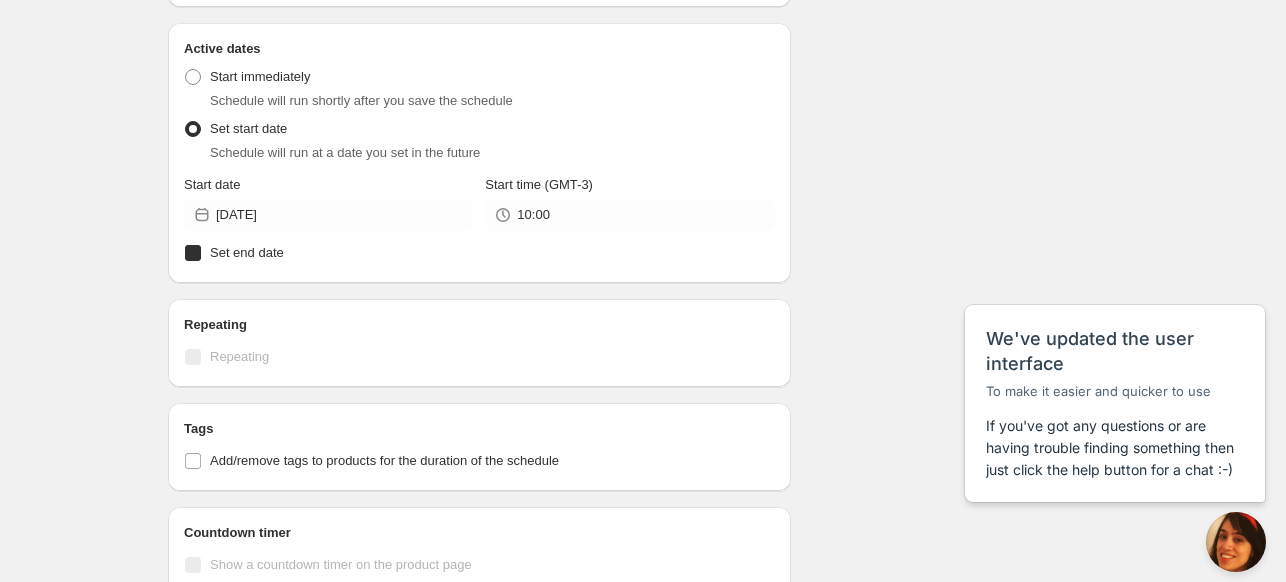 checkbox on "true" 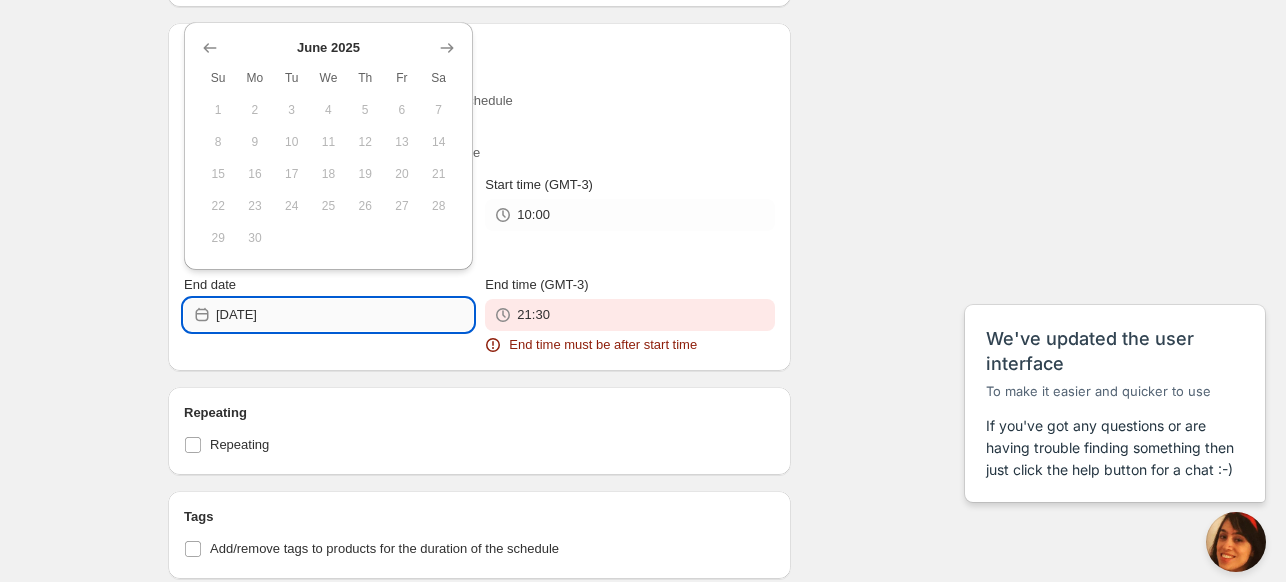 click on "[DATE]" at bounding box center (344, 315) 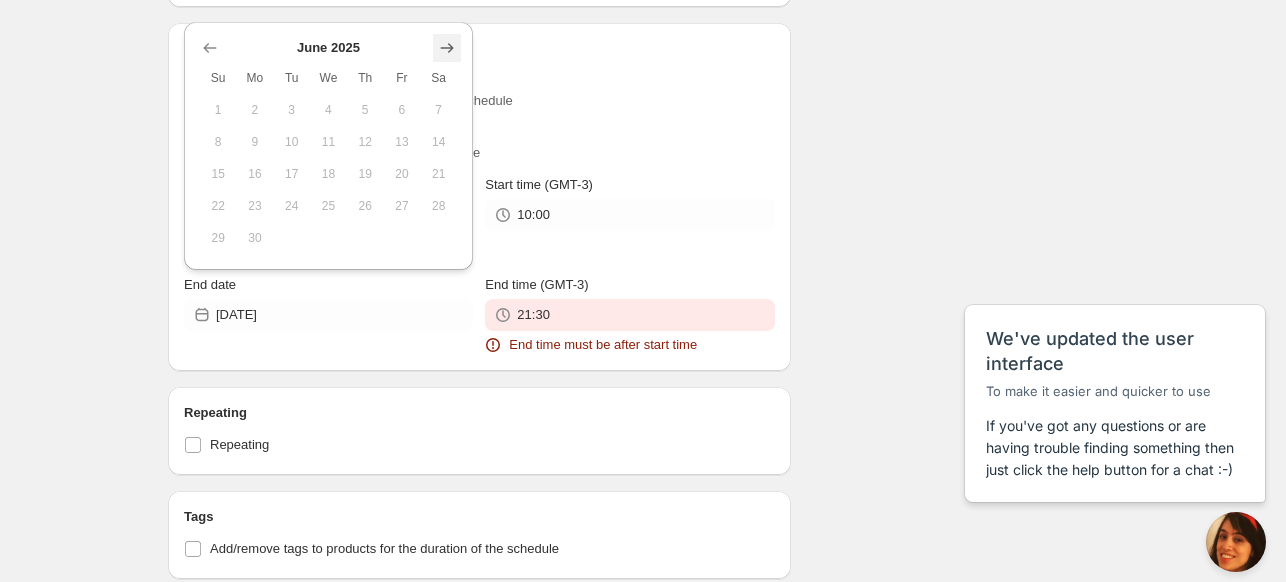 click 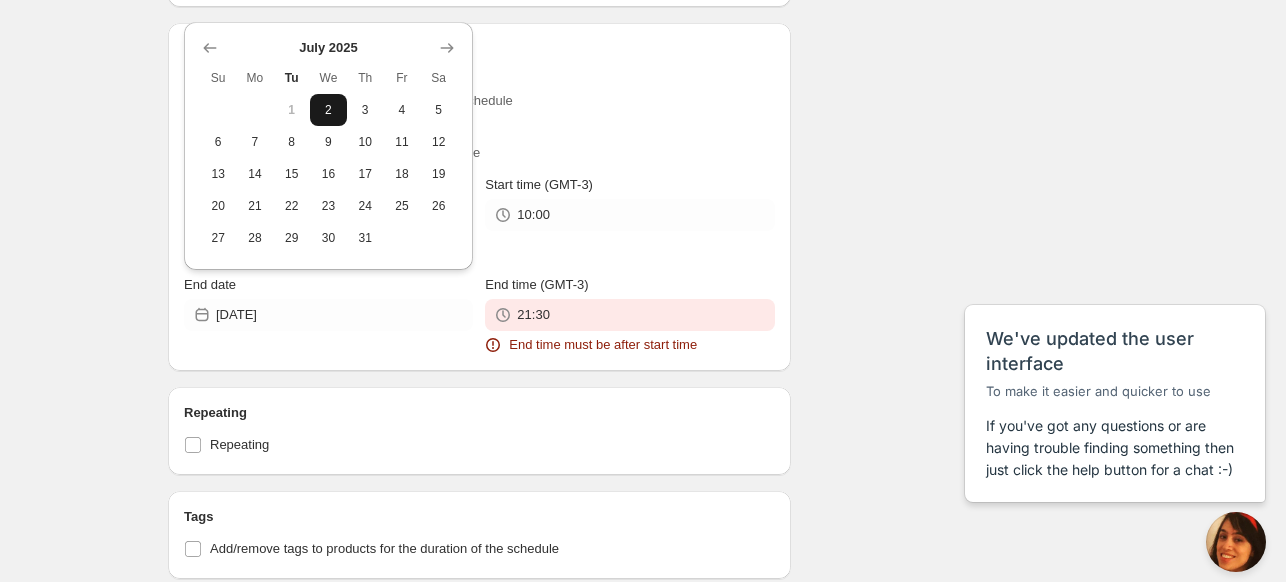 click on "2" at bounding box center (328, 110) 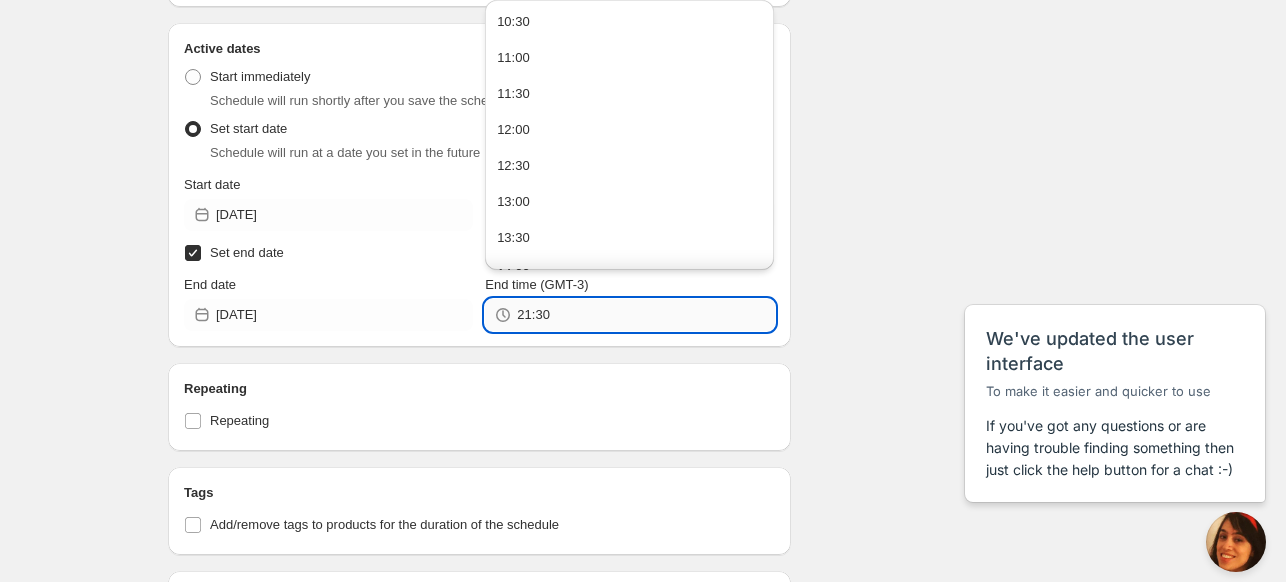 click on "21:30" at bounding box center (645, 315) 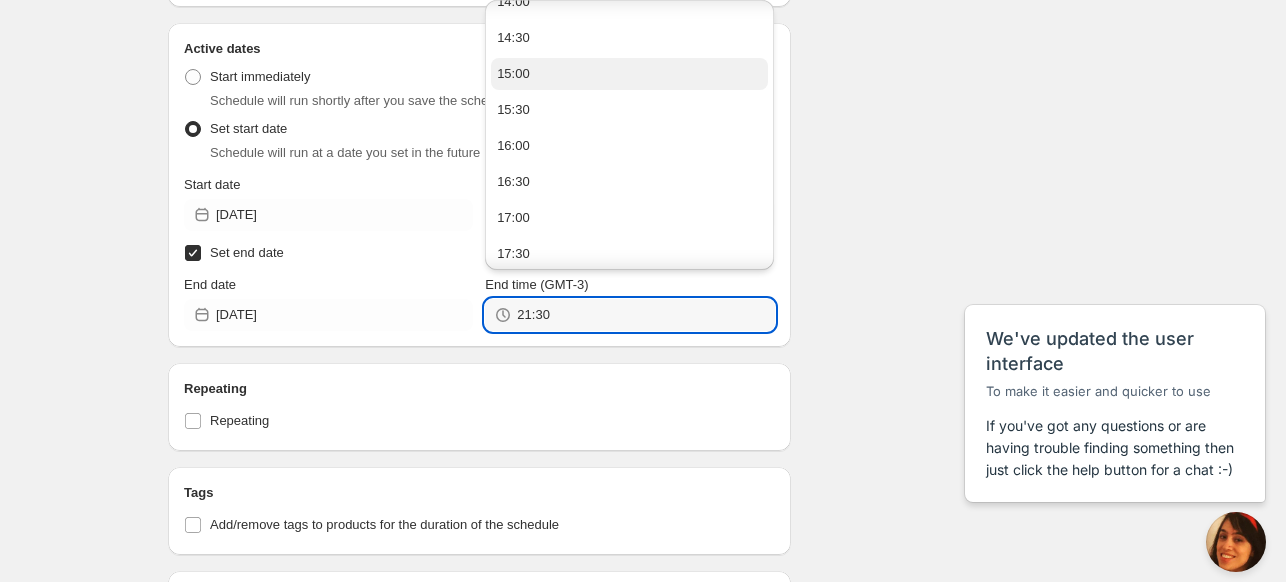 scroll, scrollTop: 278, scrollLeft: 0, axis: vertical 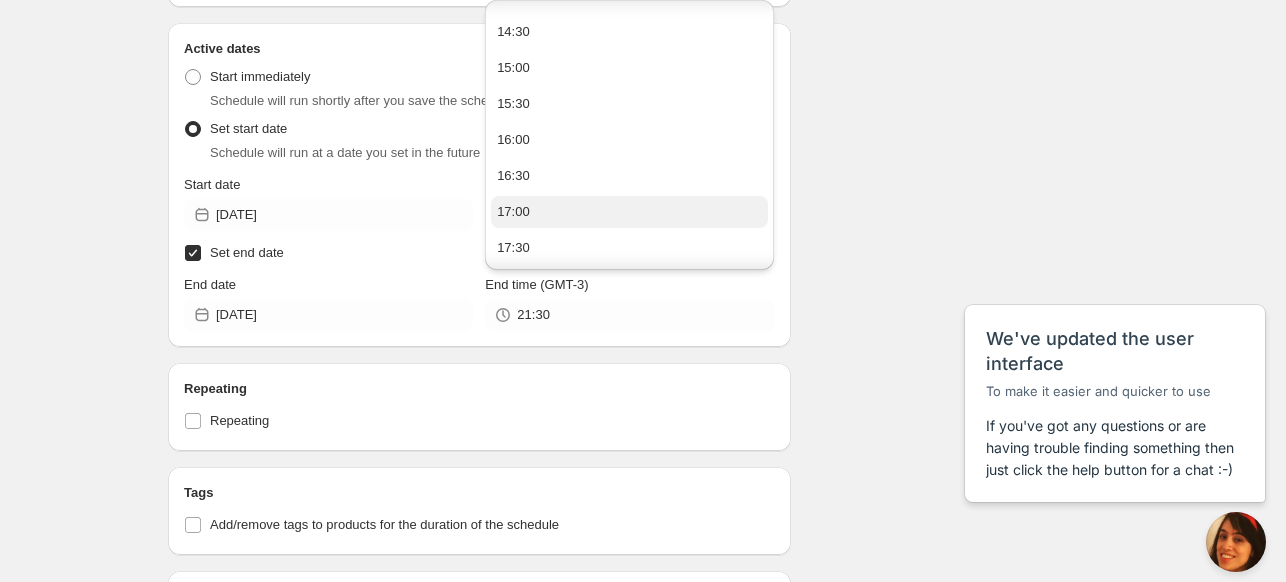 click on "17:00" at bounding box center [513, 212] 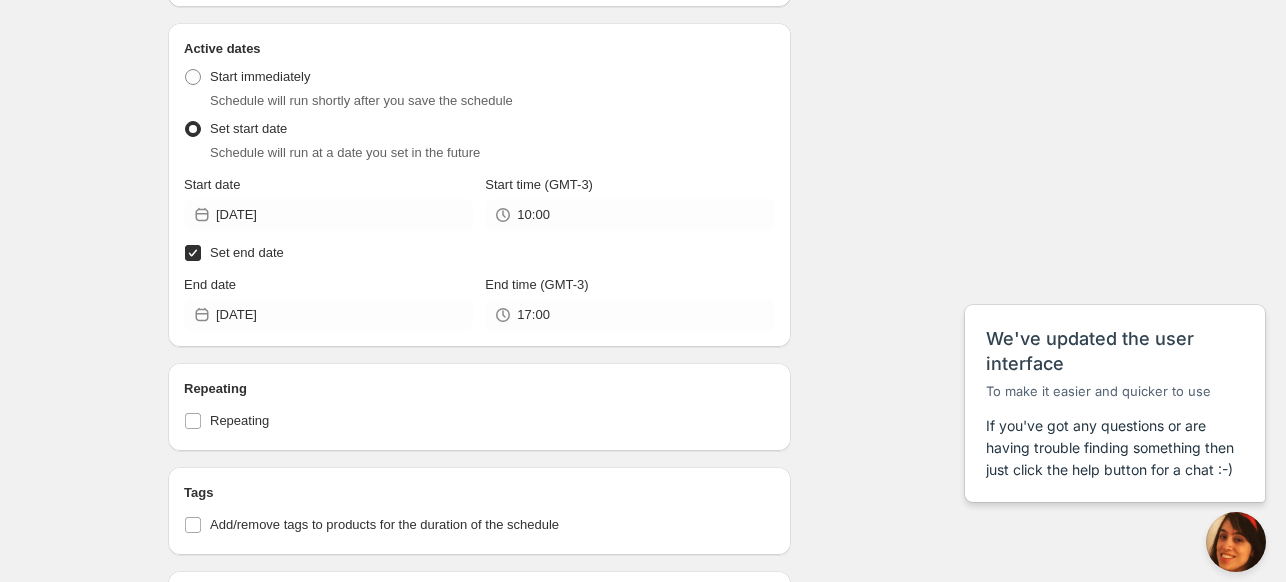 click on "Schedule name Prueba 1 Your customers won't see this Value Percentage Fixed amount 0.00 % Rounding Do not round prices Round prices to the nearest whole number Round prices to a decimal place Compare-at-price Leave the compare at price as it is Set the compare at price to be the original price Product selection Entity type Specific products Specific collections Specific tags Specific vendors Browse Box Origen Café de especialidad ( 5  of   5  variants selected) Edit Success Active Active dates Active Date Type Start immediately Schedule will run shortly after you save the schedule Set start date Schedule will run at a date you set in the future Start date [DATE] Start time (GMT-3) 10:00 Set end date End date [DATE] End time (GMT-3) 17:00 Repeating Repeating Ok Cancel Every 1 Date range Days Weeks Months Years Days Ends Never On specific date After a number of occurances Tags Add/remove tags to products for the duration of the schedule Countdown timer Show a countdown timer on the product page Summary" at bounding box center [635, -8] 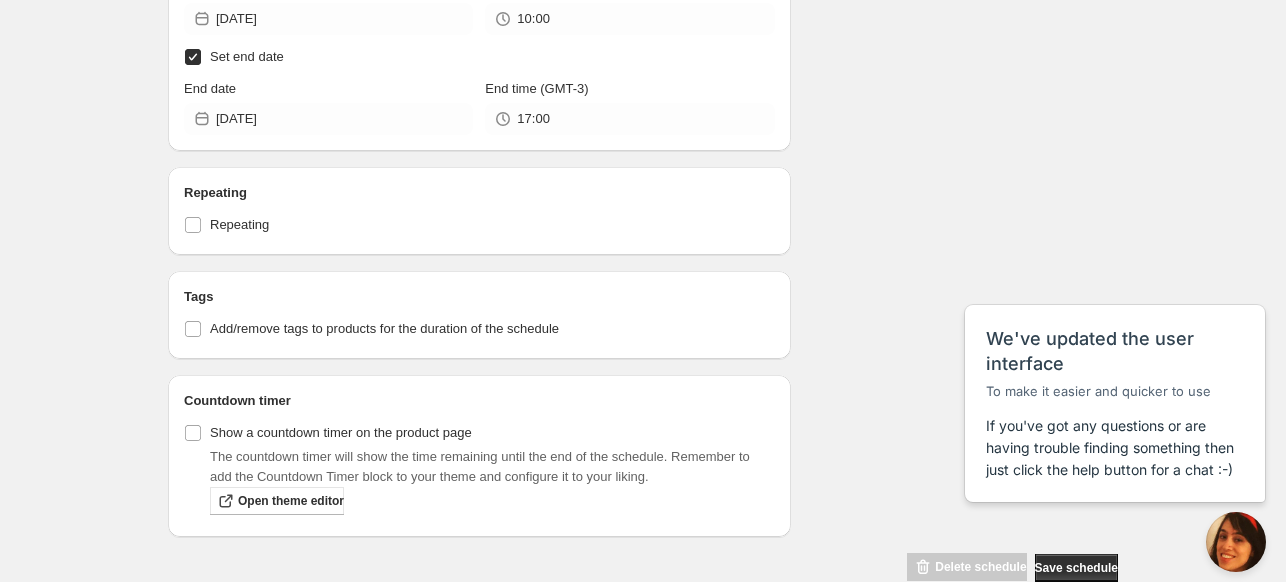 scroll, scrollTop: 1088, scrollLeft: 0, axis: vertical 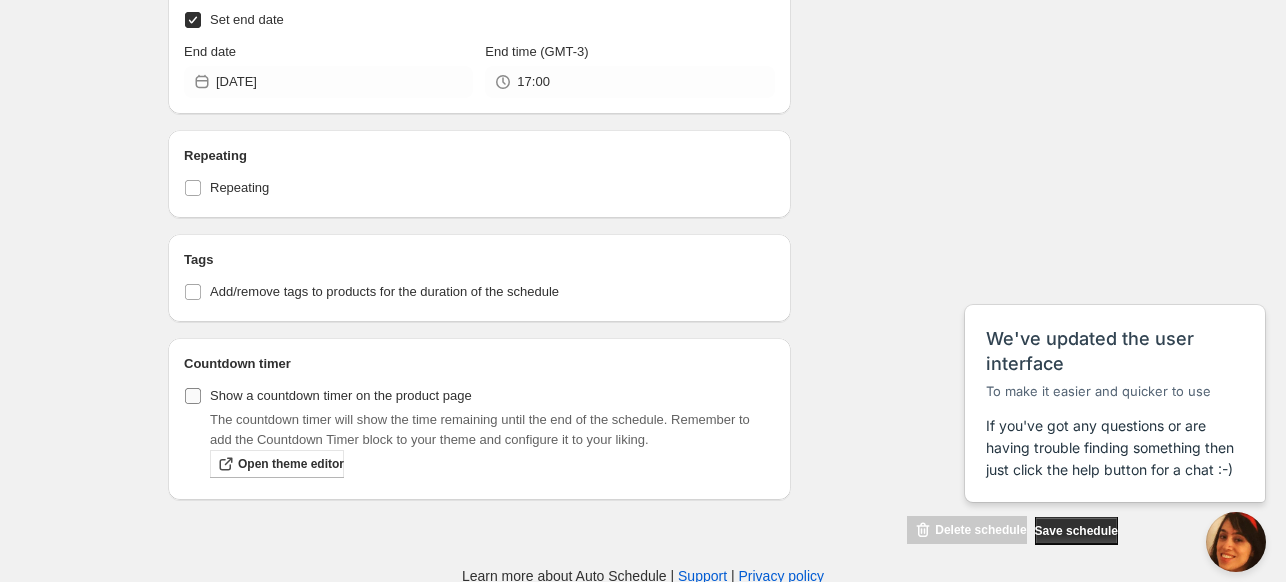 click on "Show a countdown timer on the product page" at bounding box center (193, 396) 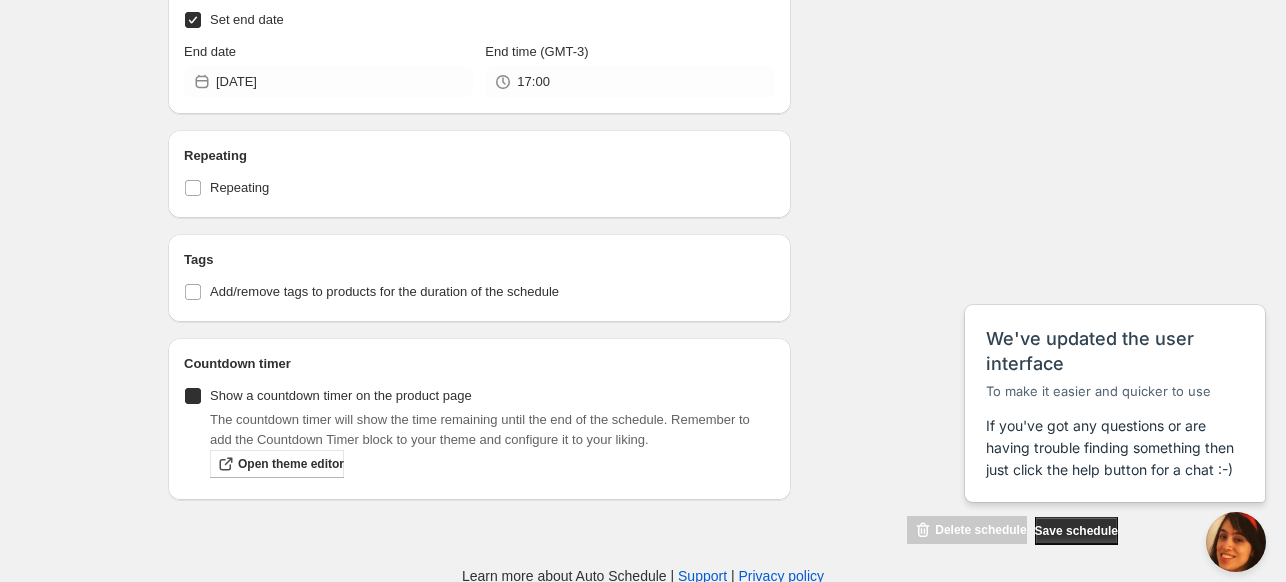 checkbox on "true" 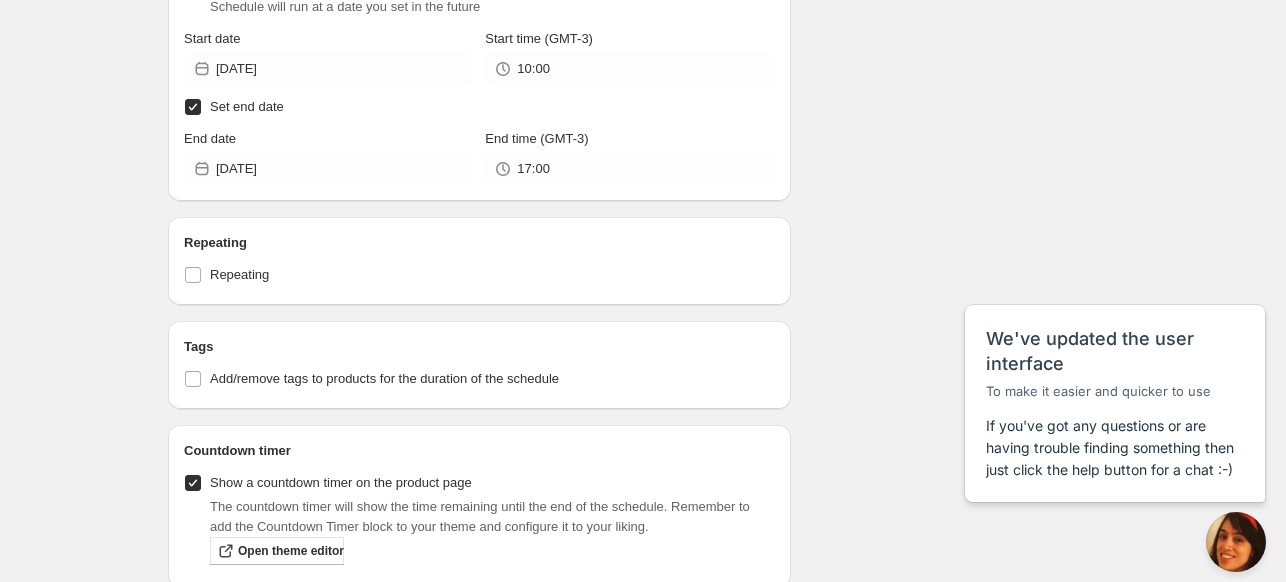 scroll, scrollTop: 1003, scrollLeft: 0, axis: vertical 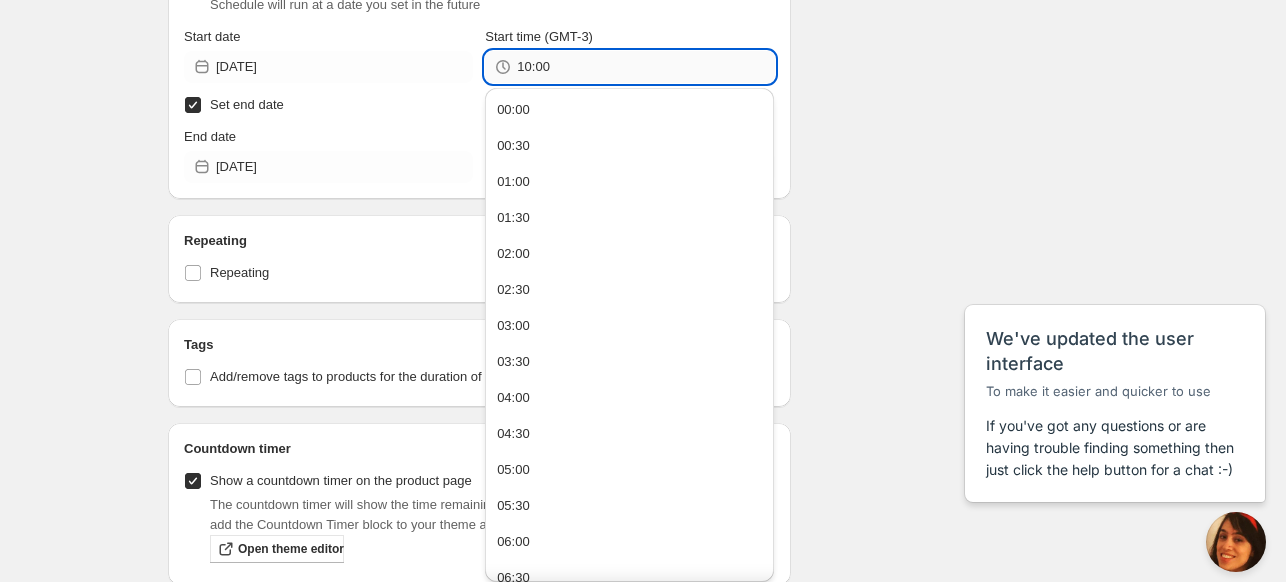click on "10:00" at bounding box center [645, 67] 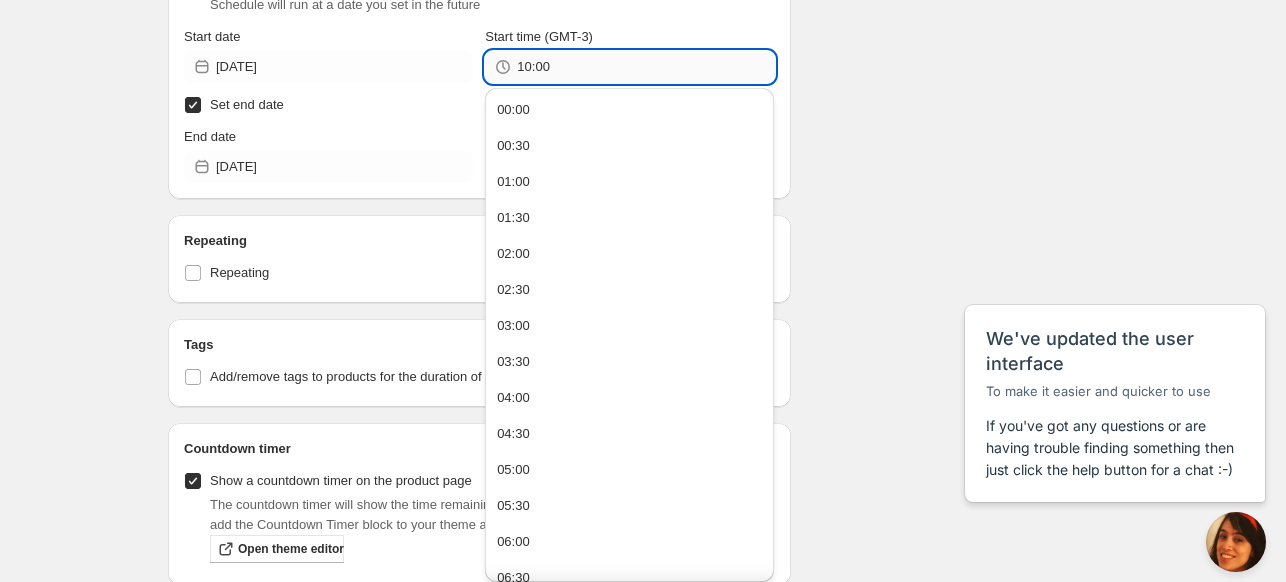 click on "10:00" at bounding box center [645, 67] 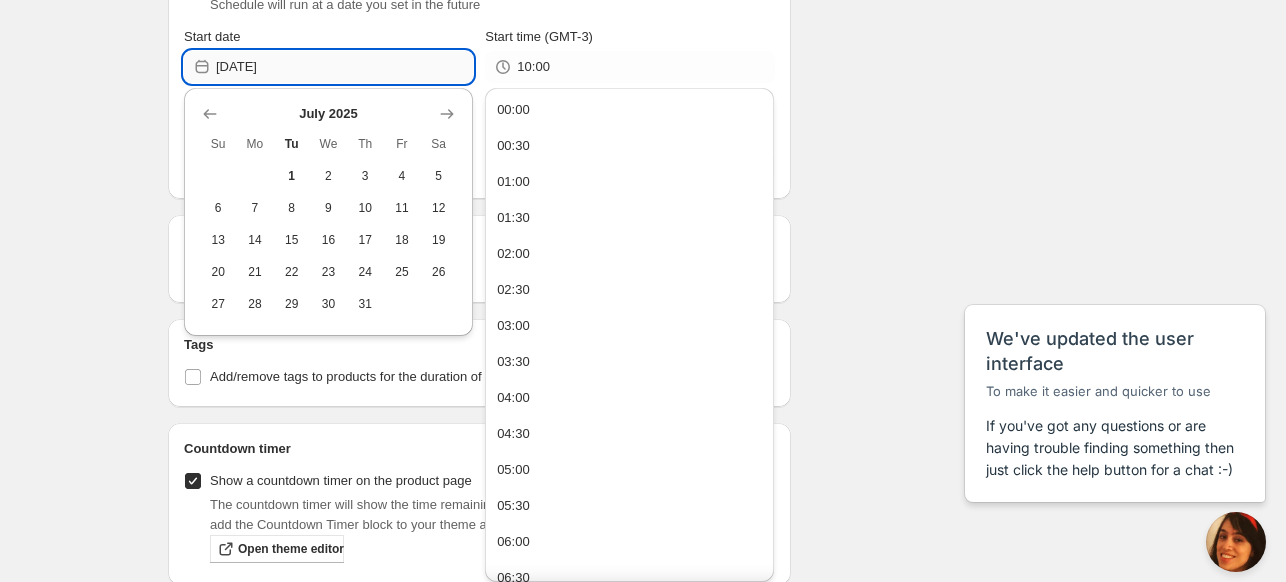 click on "[DATE]" at bounding box center [344, 67] 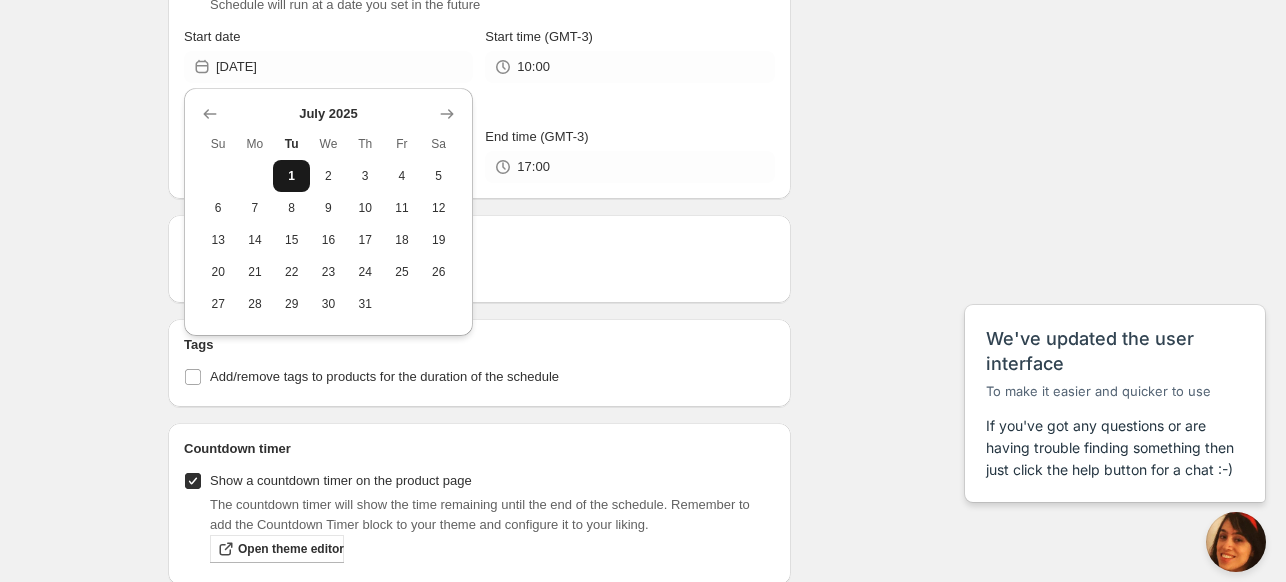 click on "1" at bounding box center [291, 176] 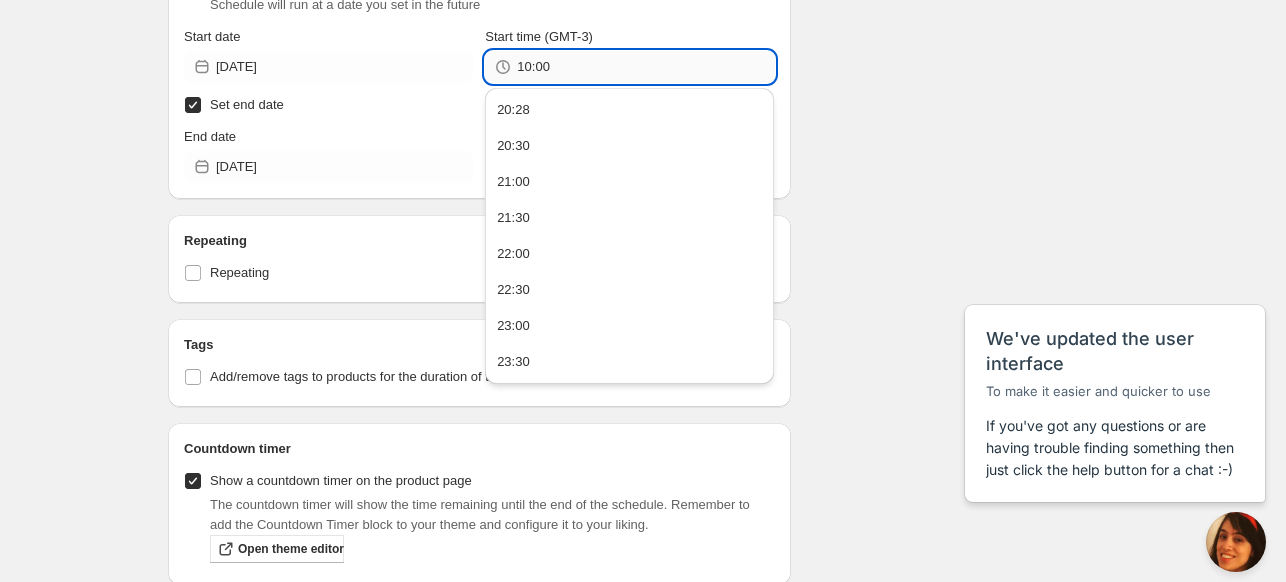 click on "10:00" at bounding box center (645, 67) 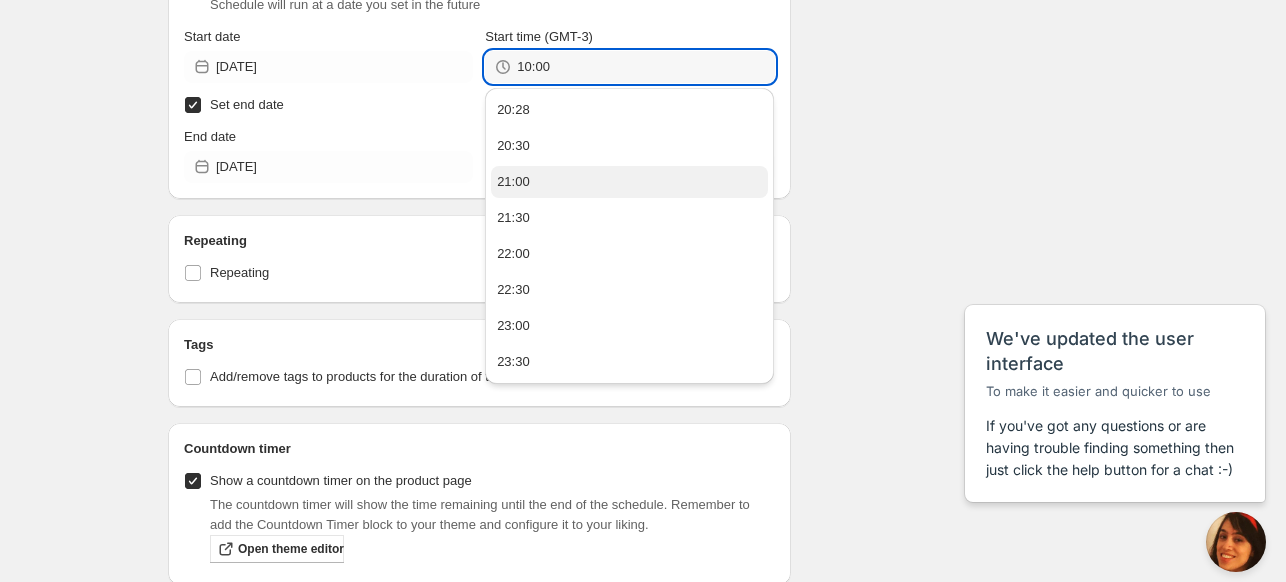click on "21:00" at bounding box center [629, 182] 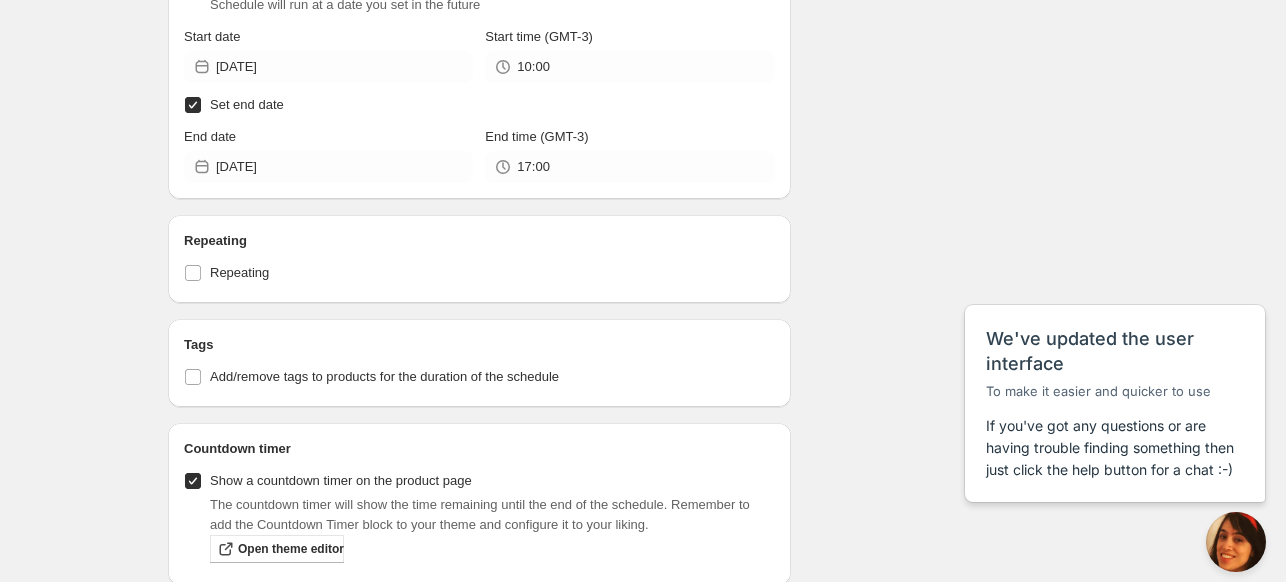 type on "21:00" 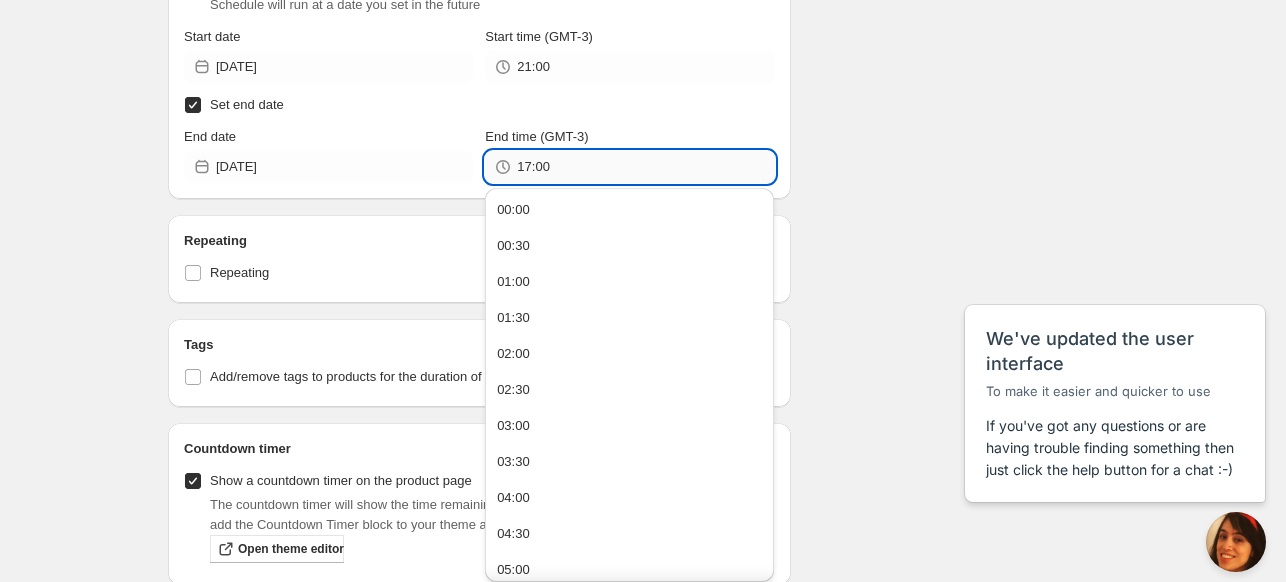 click on "17:00" at bounding box center [645, 167] 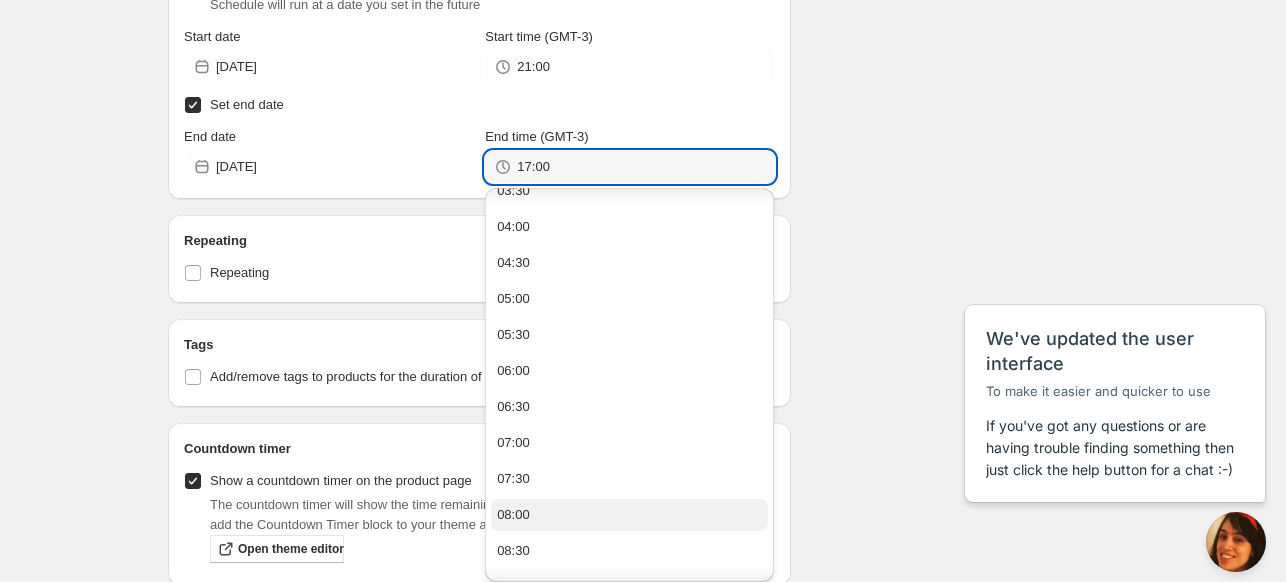 scroll, scrollTop: 447, scrollLeft: 0, axis: vertical 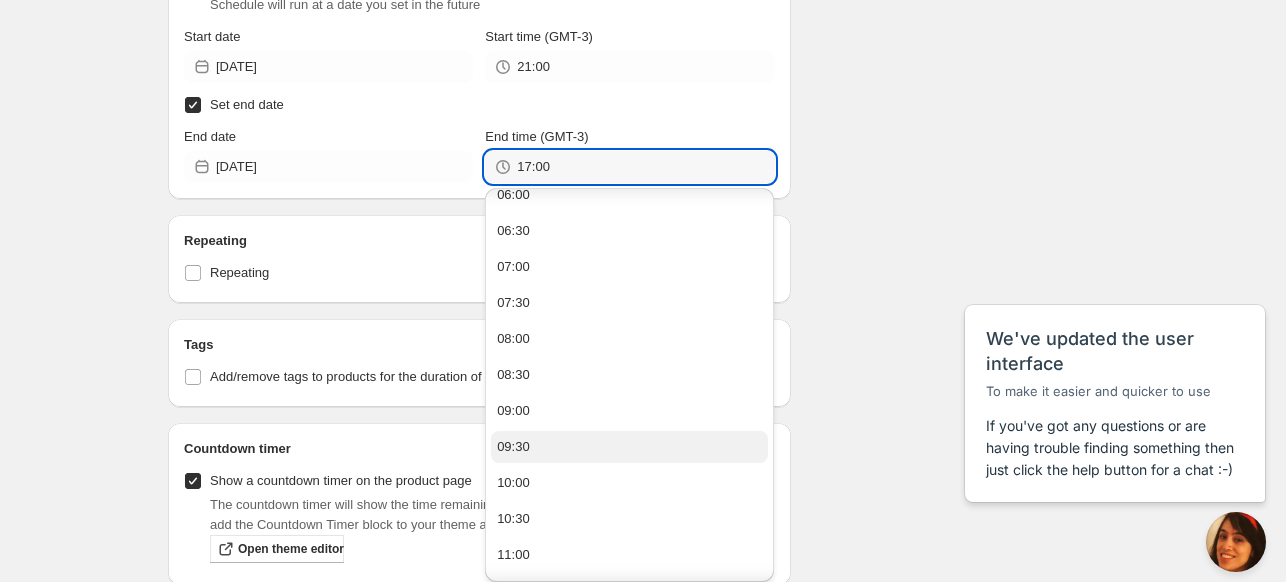 click on "09:30" at bounding box center (629, 447) 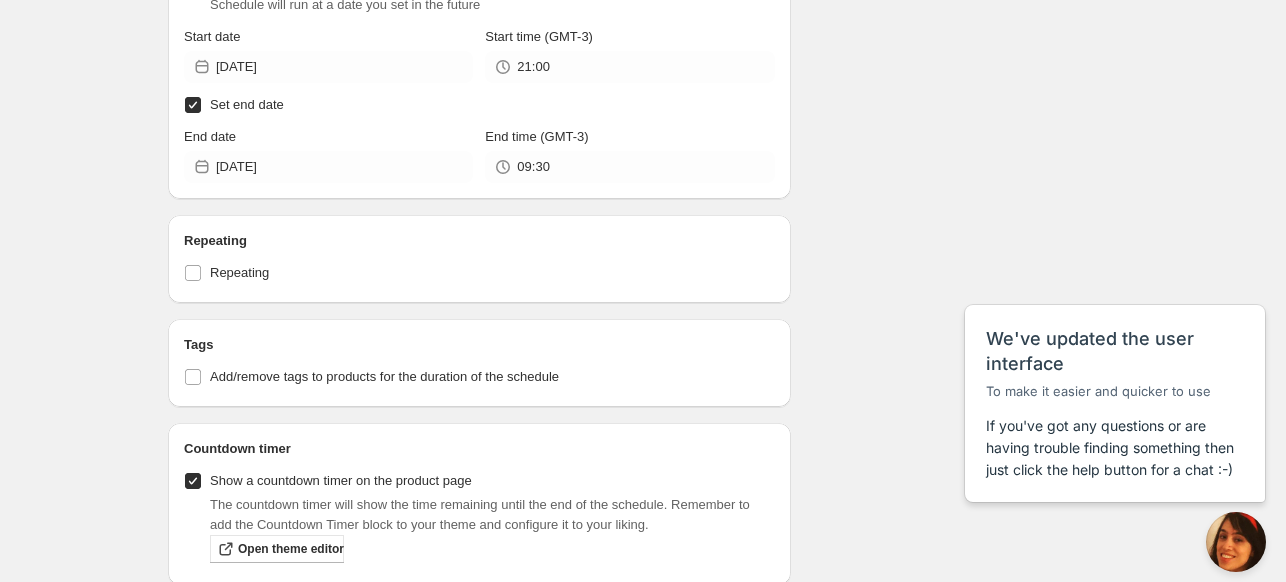 drag, startPoint x: 818, startPoint y: 199, endPoint x: 914, endPoint y: 139, distance: 113.20777 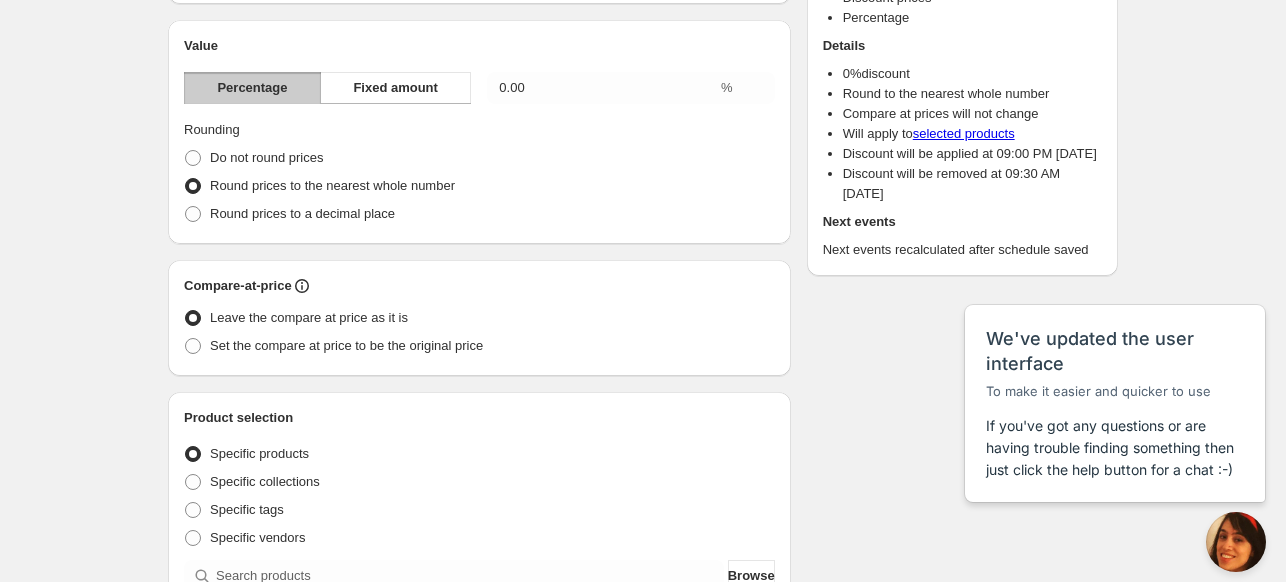 scroll, scrollTop: 188, scrollLeft: 0, axis: vertical 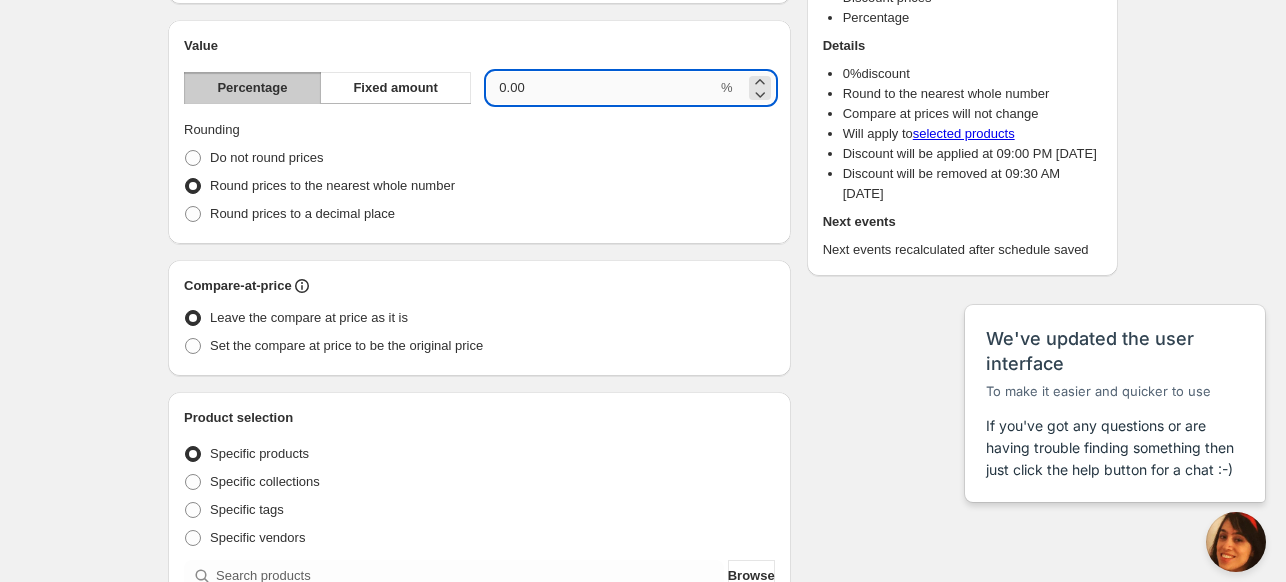 click on "0.00" at bounding box center [602, 88] 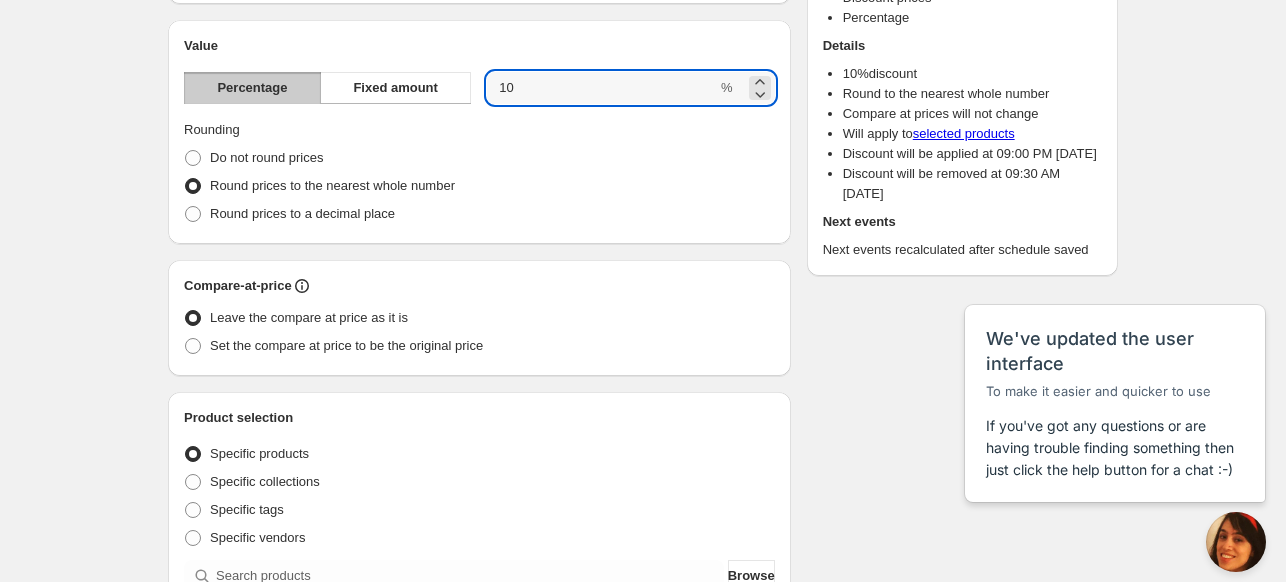 type on "10" 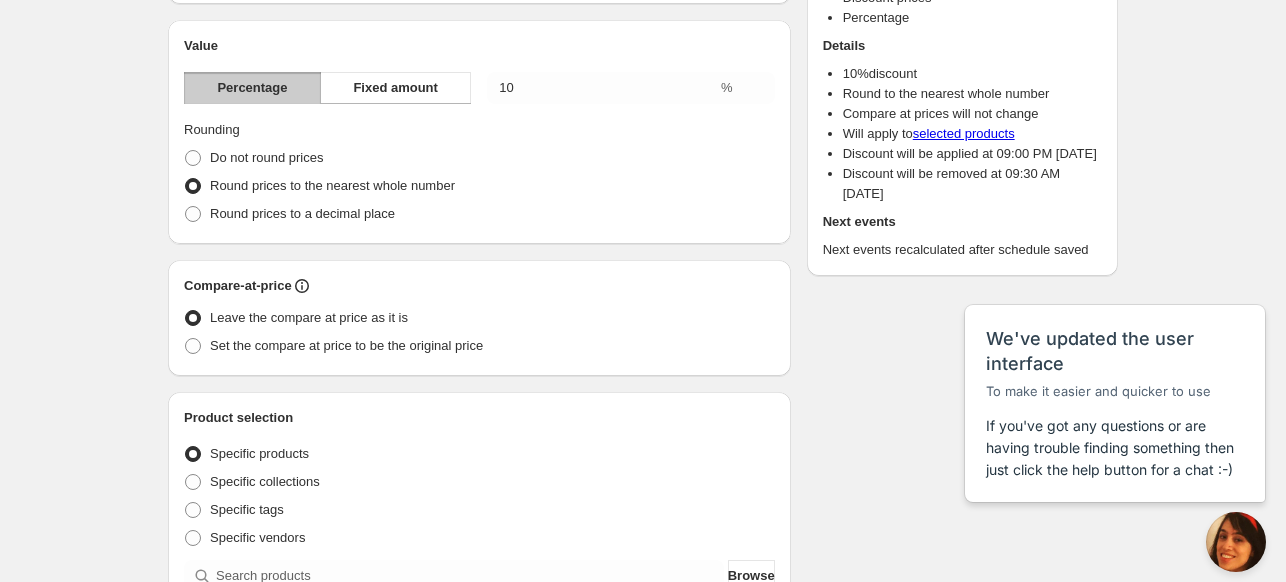click on "Schedule name Prueba 1 Your customers won't see this Value Percentage Fixed amount 10 % Rounding Do not round prices Round prices to the nearest whole number Round prices to a decimal place Compare-at-price Leave the compare at price as it is Set the compare at price to be the original price Product selection Entity type Specific products Specific collections Specific tags Specific vendors Browse Box Origen Café de especialidad ( 5  of   5  variants selected) Edit Success Active Active dates Active Date Type Start immediately Schedule will run shortly after you save the schedule Set start date Schedule will run at a date you set in the future Start date [DATE] Start time (GMT-3) 21:00 Set end date End date [DATE] End time (GMT-3) 09:30 Repeating Repeating Ok Cancel Every 1 Date range Days Weeks Months Years Days Ends Never On specific date After a number of occurances Tags Add/remove tags to products for the duration of the schedule Countdown timer Show a countdown timer on the product page Summary" at bounding box center (635, 659) 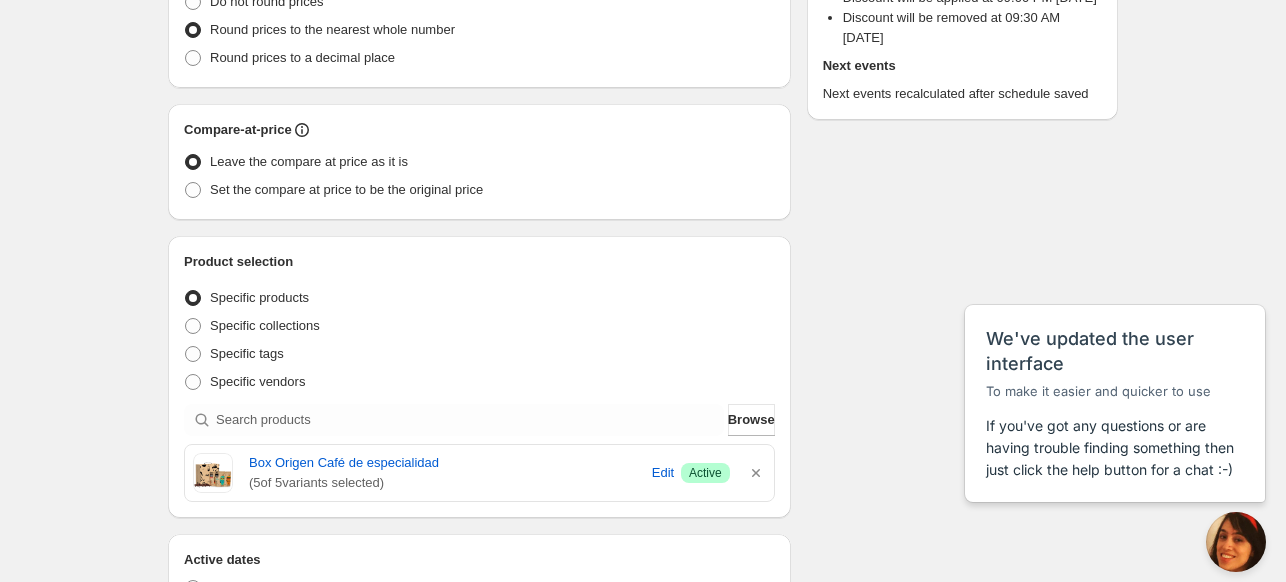scroll, scrollTop: 387, scrollLeft: 0, axis: vertical 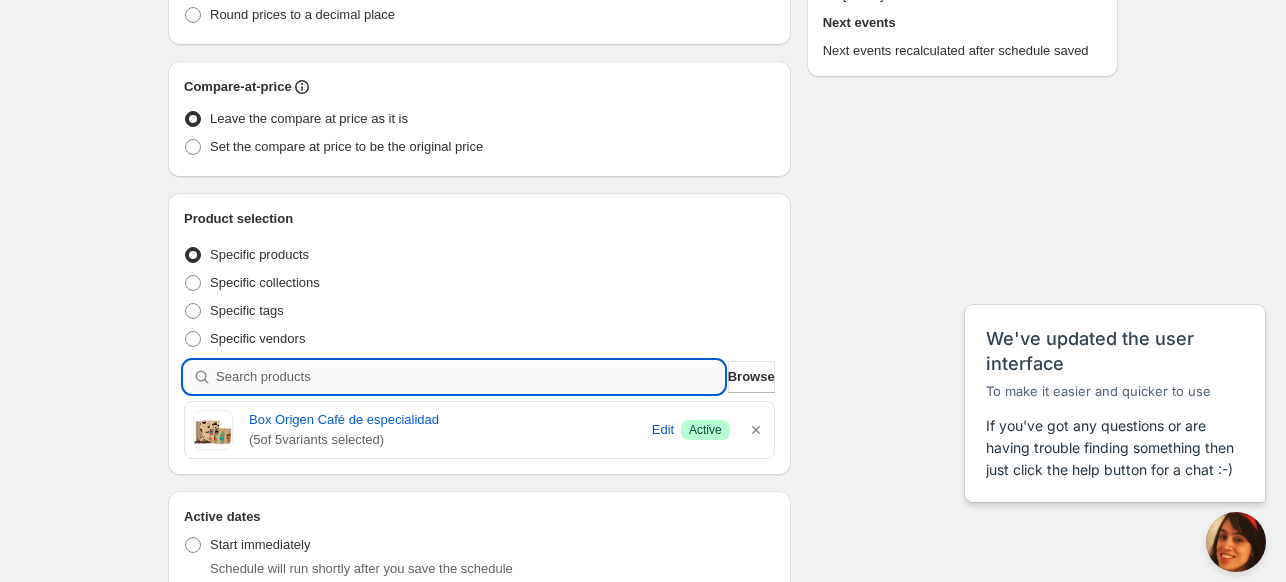 click at bounding box center [470, 377] 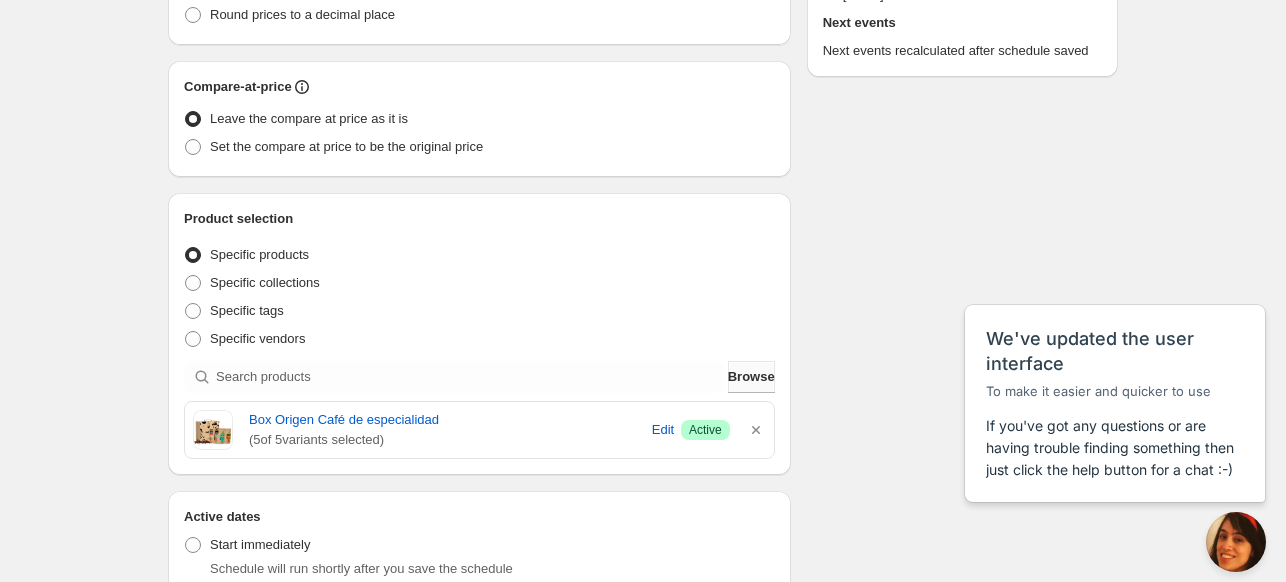 click on "Browse" at bounding box center [751, 377] 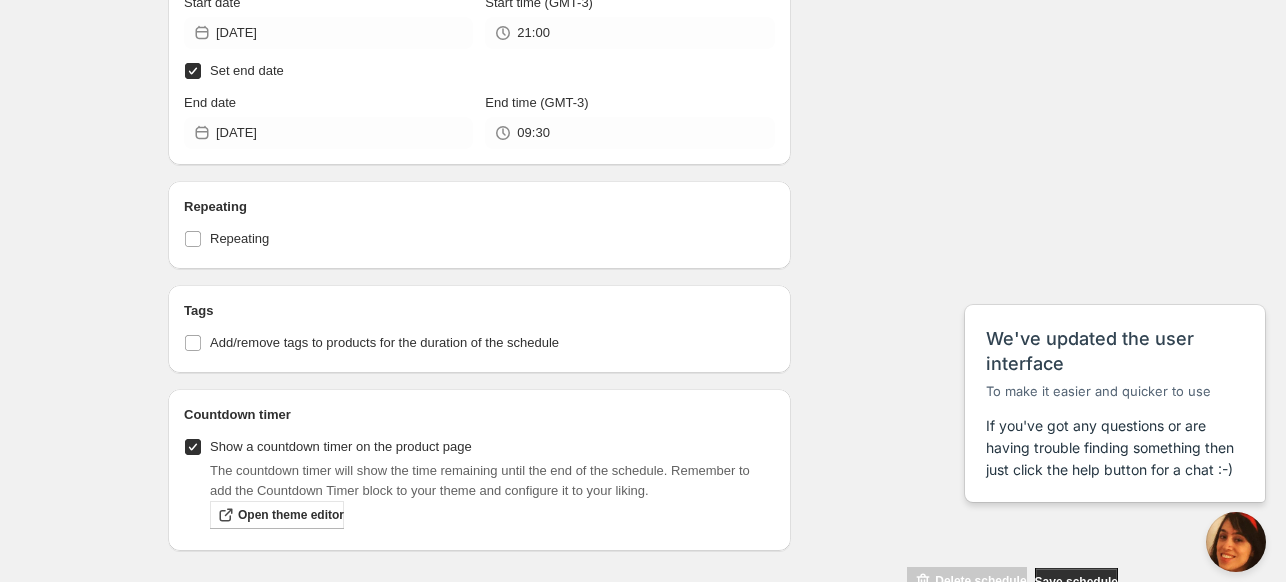 scroll, scrollTop: 1145, scrollLeft: 0, axis: vertical 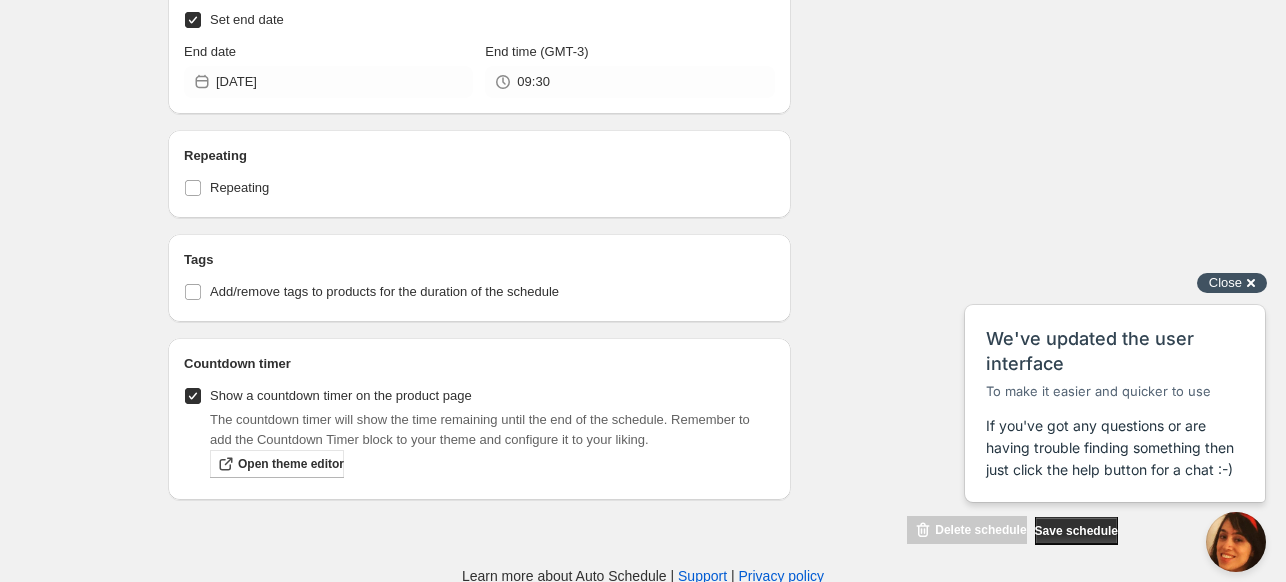 click on "Close cross-small" at bounding box center [1232, 283] 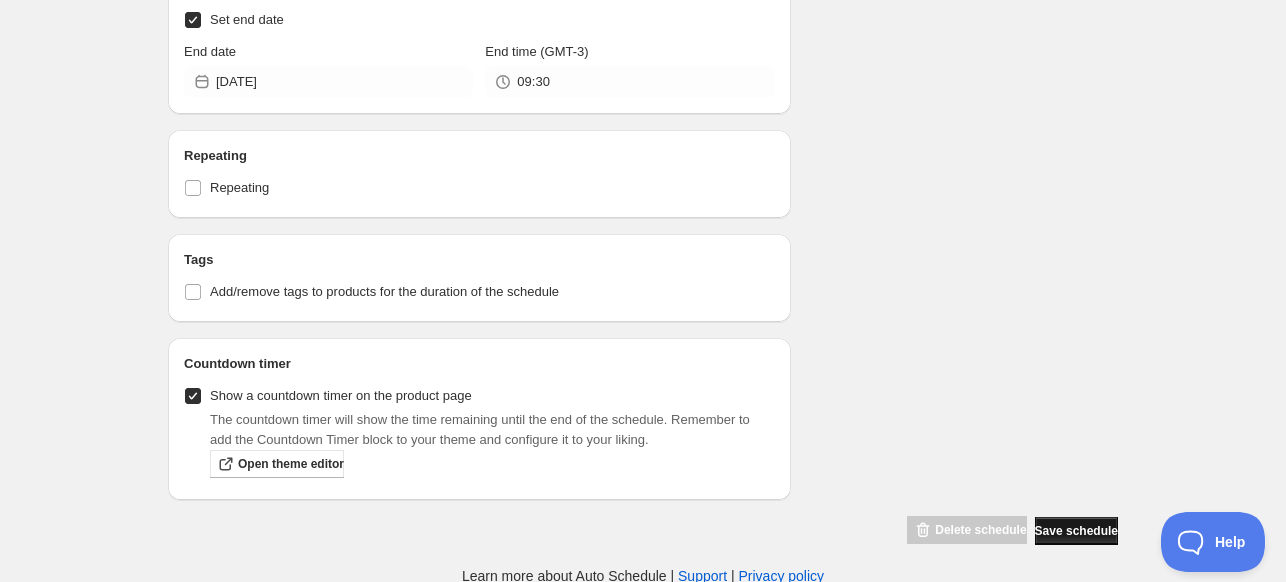 click on "Save schedule" at bounding box center [1076, 531] 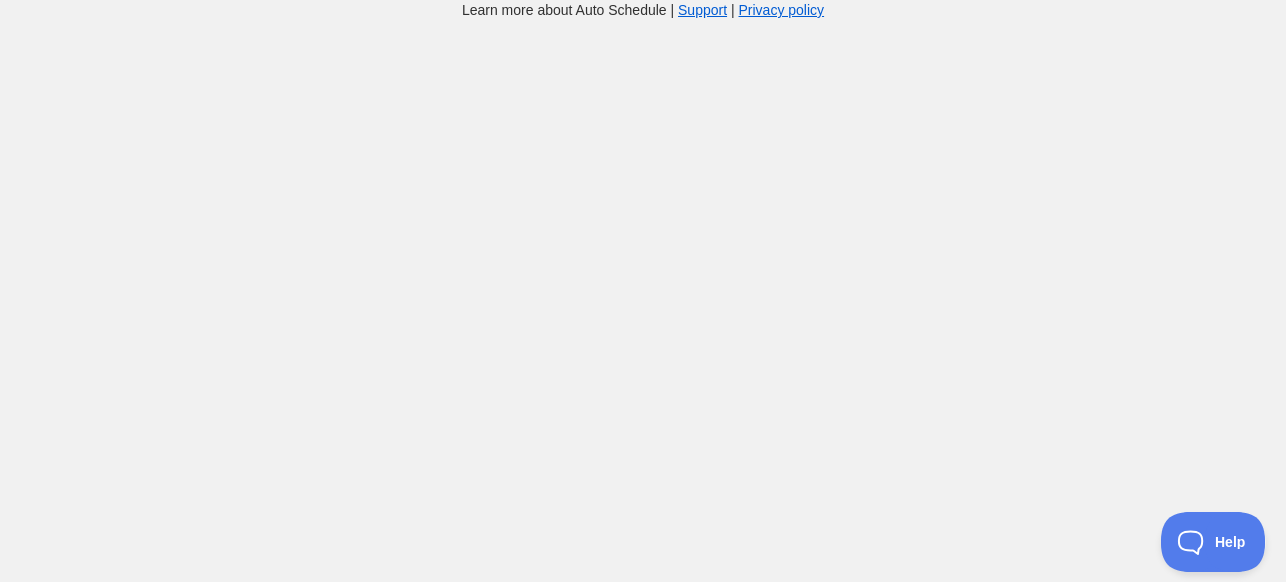 scroll, scrollTop: 0, scrollLeft: 0, axis: both 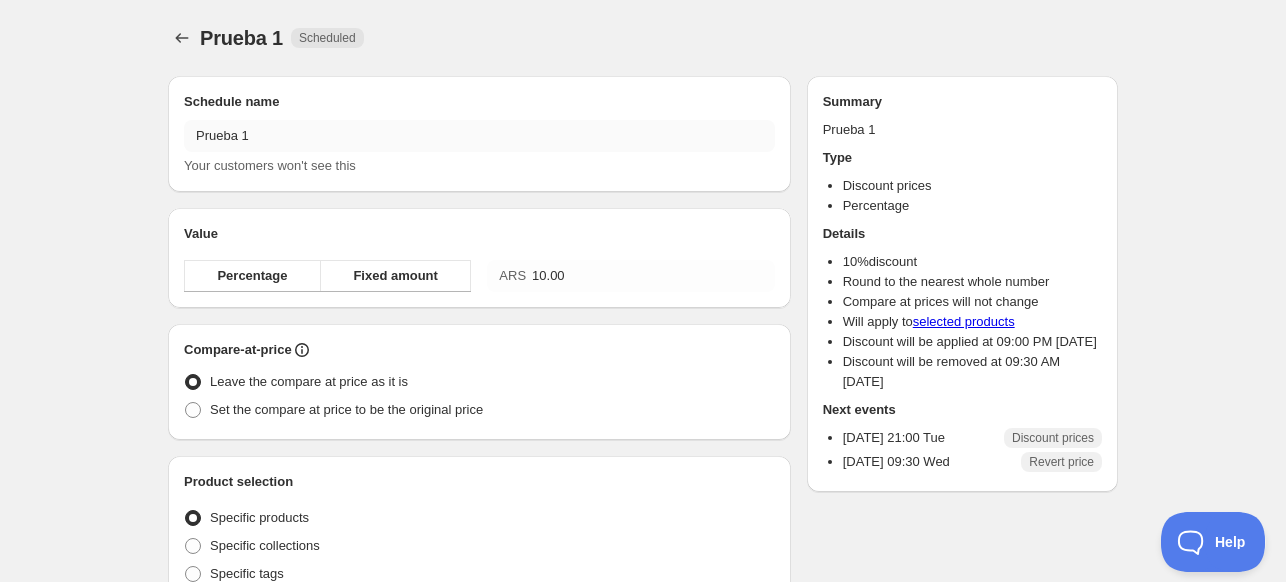 radio on "true" 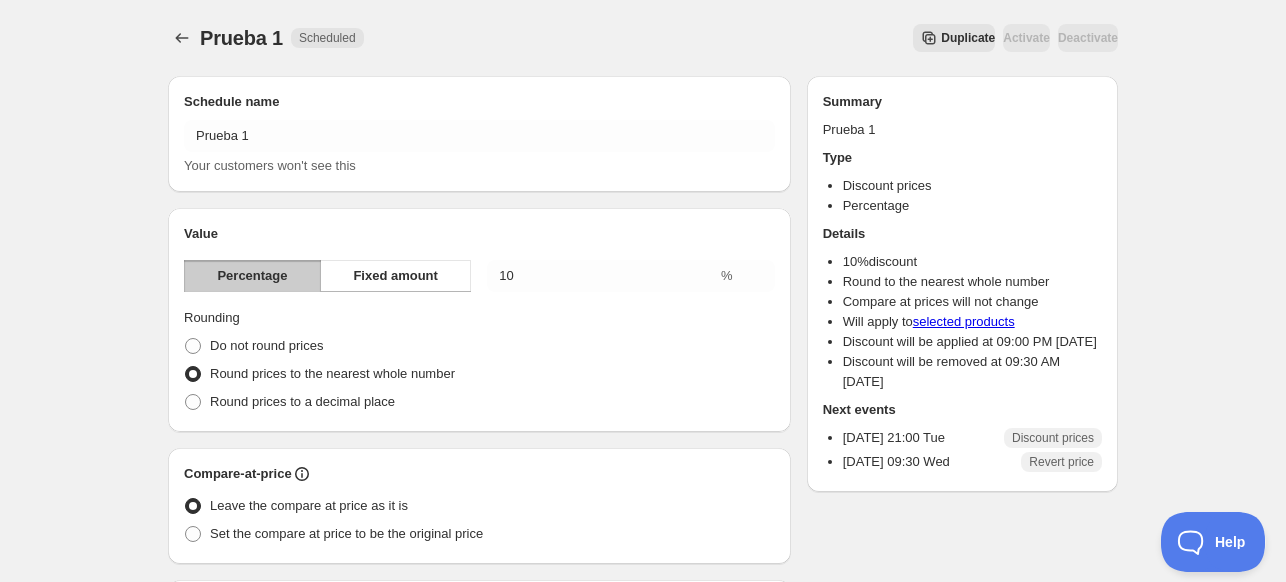 scroll, scrollTop: 1029, scrollLeft: 0, axis: vertical 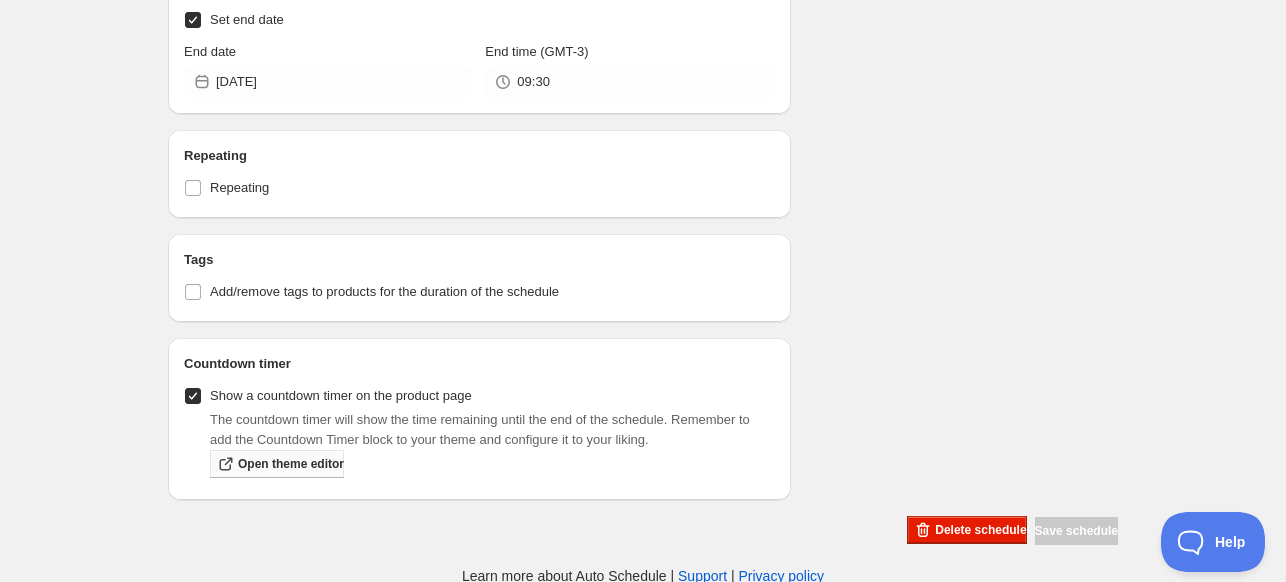 click on "Open theme editor" at bounding box center (291, 464) 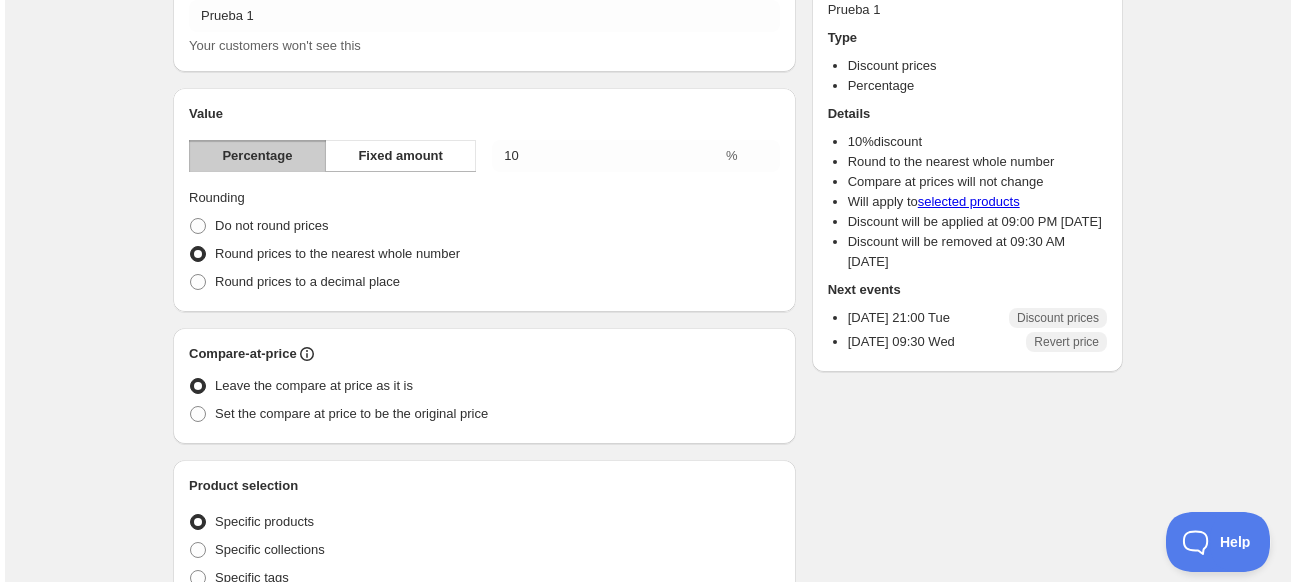 scroll, scrollTop: 0, scrollLeft: 0, axis: both 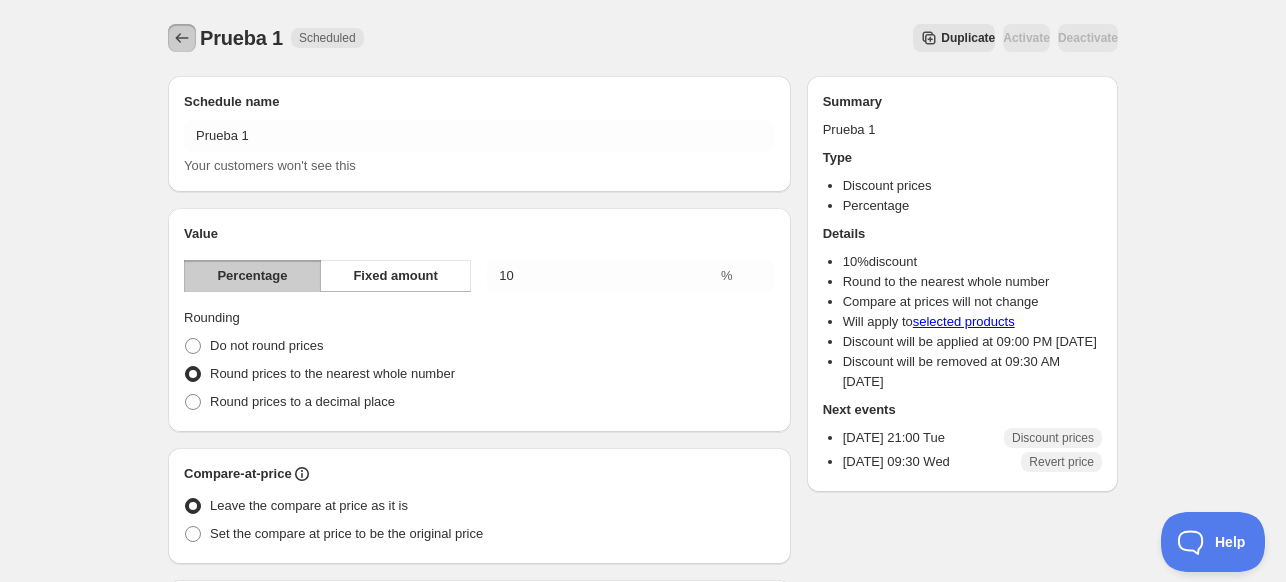 click 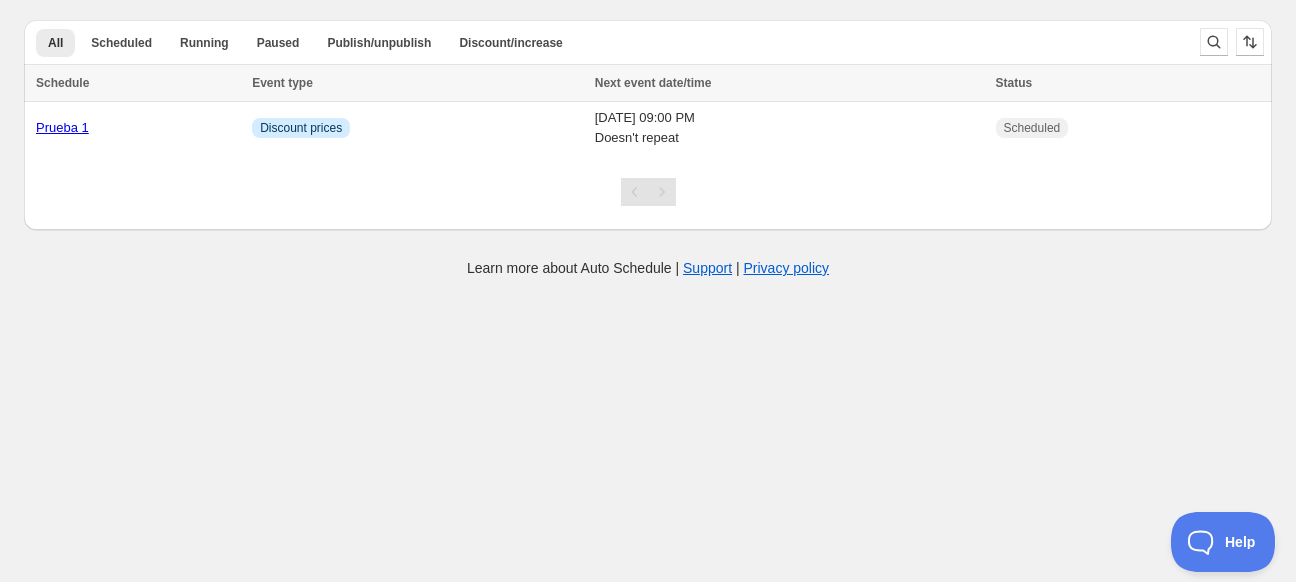 click on "Create schedule Help & support Cancel Discount prices Schedule a discount, sale or promotion Increase prices Publish and/or unpublish products Add/remove products from online store sales channel Add/remove tags from products Delete products All Scheduled Running Paused Publish/unpublish Discount/increase More views All Scheduled Running Paused Publish/unpublish Discount/increase More views Schedule Event type Next event date/time Status Select Schedule 0 selected Schedule Event type Next event date/time Status Prueba 1 Info Discount prices [DATE] 09:00 PM Doesn't repeat Scheduled Learn more about Auto Schedule |    Support    |    Privacy policy Home Schedules History Plan" at bounding box center (648, 291) 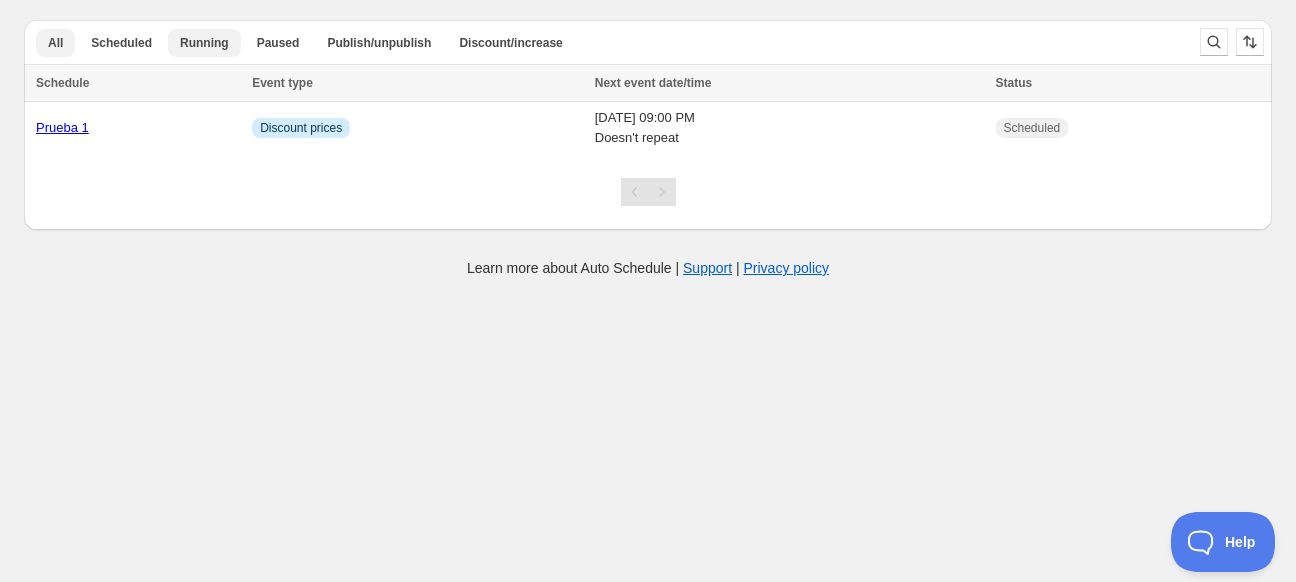 click on "Running" at bounding box center [204, 43] 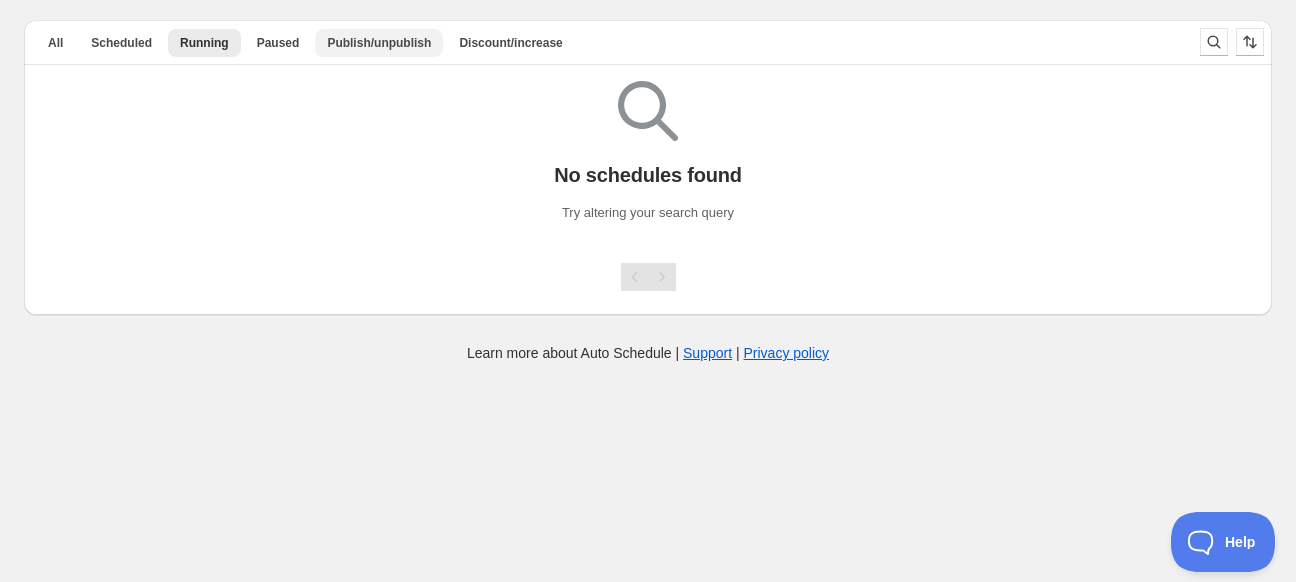 click on "Publish/unpublish" at bounding box center [379, 43] 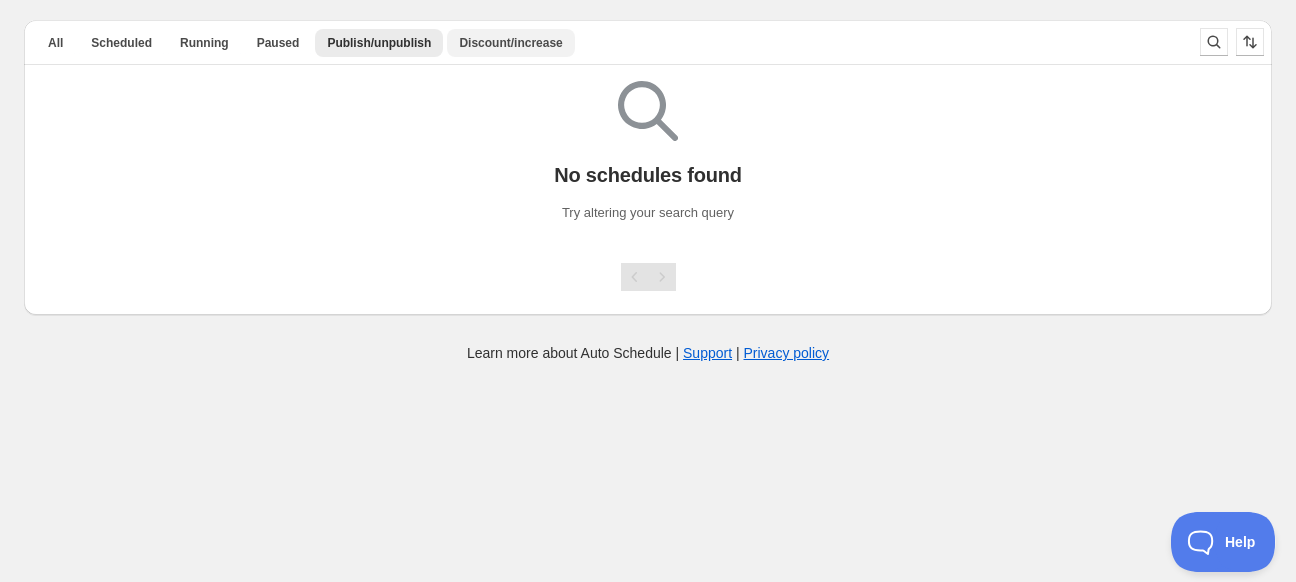 click on "Discount/increase" at bounding box center [510, 43] 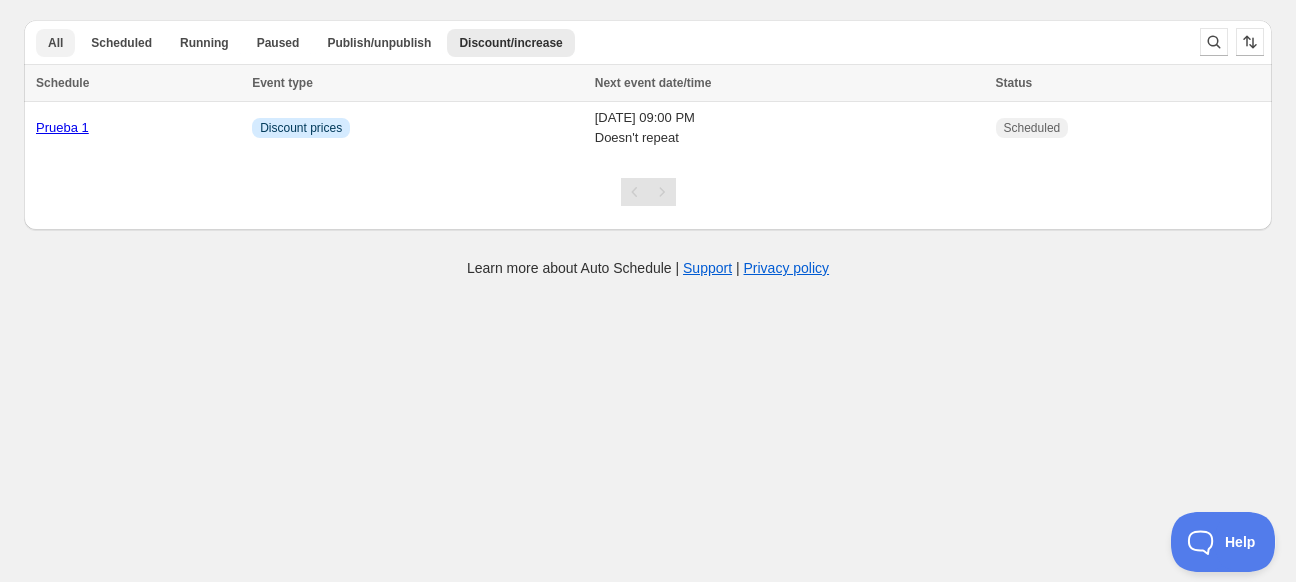 click on "All" at bounding box center [55, 43] 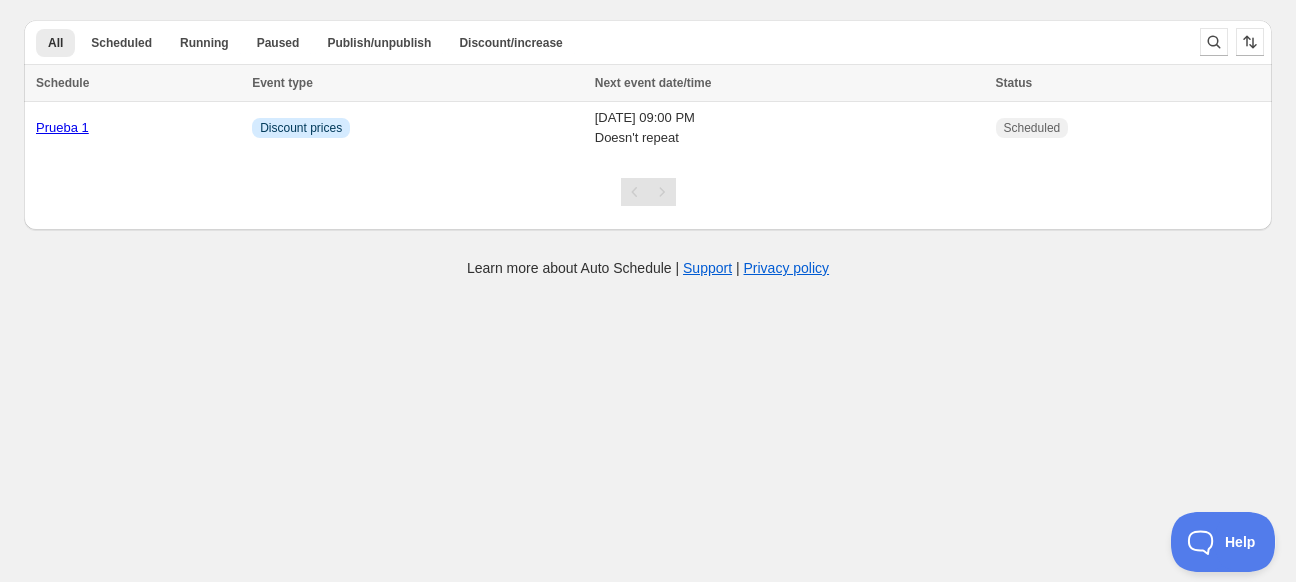 click on "Create schedule Help & support Cancel Discount prices Schedule a discount, sale or promotion Increase prices Publish and/or unpublish products Add/remove products from online store sales channel Add/remove tags from products Delete products All Scheduled Running Paused Publish/unpublish Discount/increase More views All Scheduled Running Paused Publish/unpublish Discount/increase More views Schedule Event type Next event date/time Status Select Schedule 0 selected Schedule Event type Next event date/time Status Prueba 1 Info Discount prices [DATE] 09:00 PM Doesn't repeat Scheduled Learn more about Auto Schedule |    Support    |    Privacy policy Home Schedules History Plan" at bounding box center [648, 291] 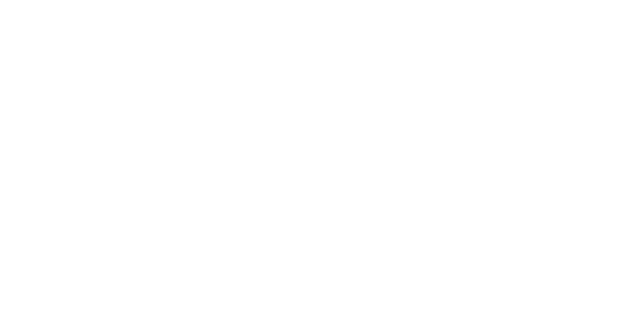 scroll, scrollTop: 0, scrollLeft: 0, axis: both 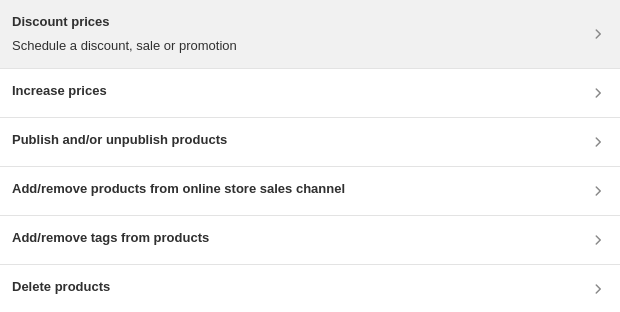 click 